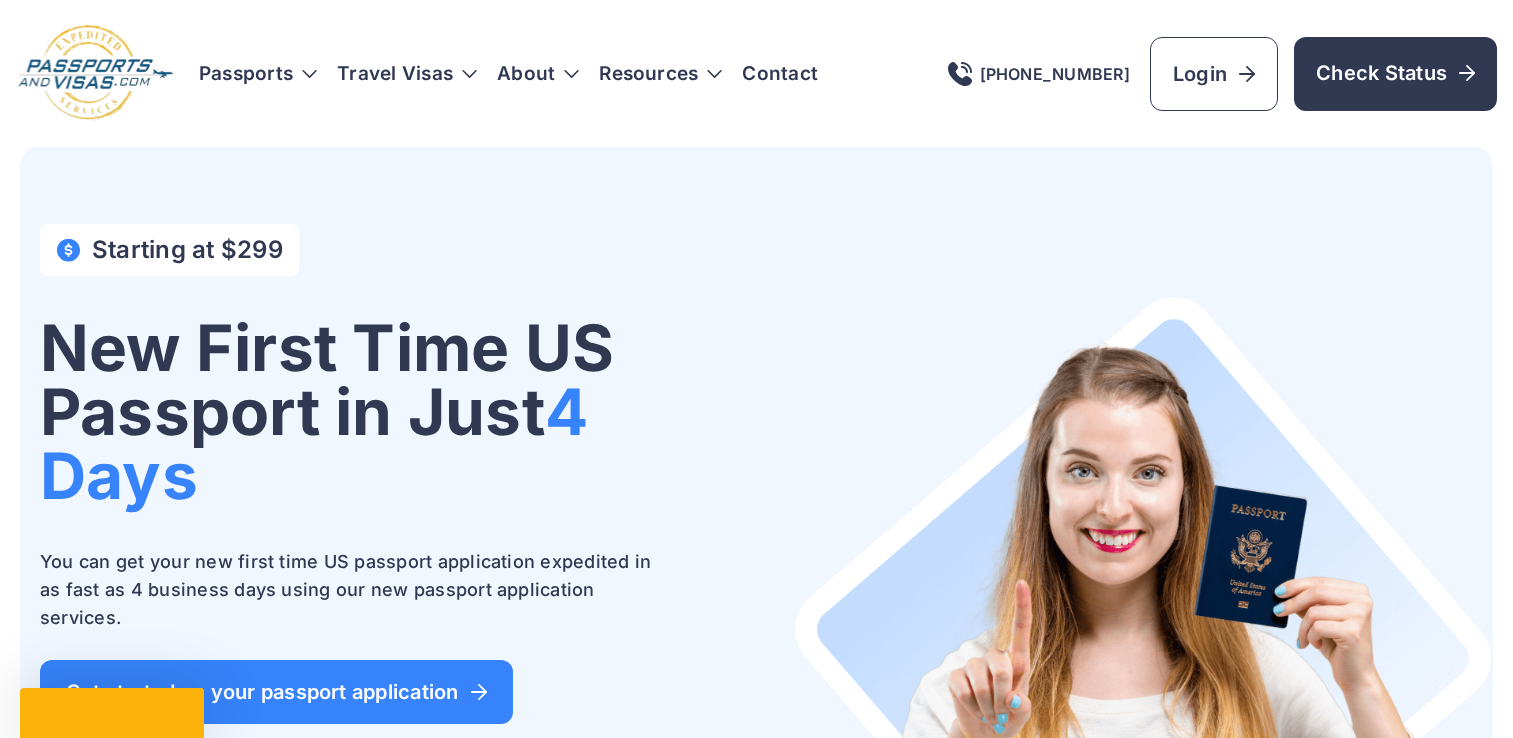 scroll, scrollTop: 0, scrollLeft: 0, axis: both 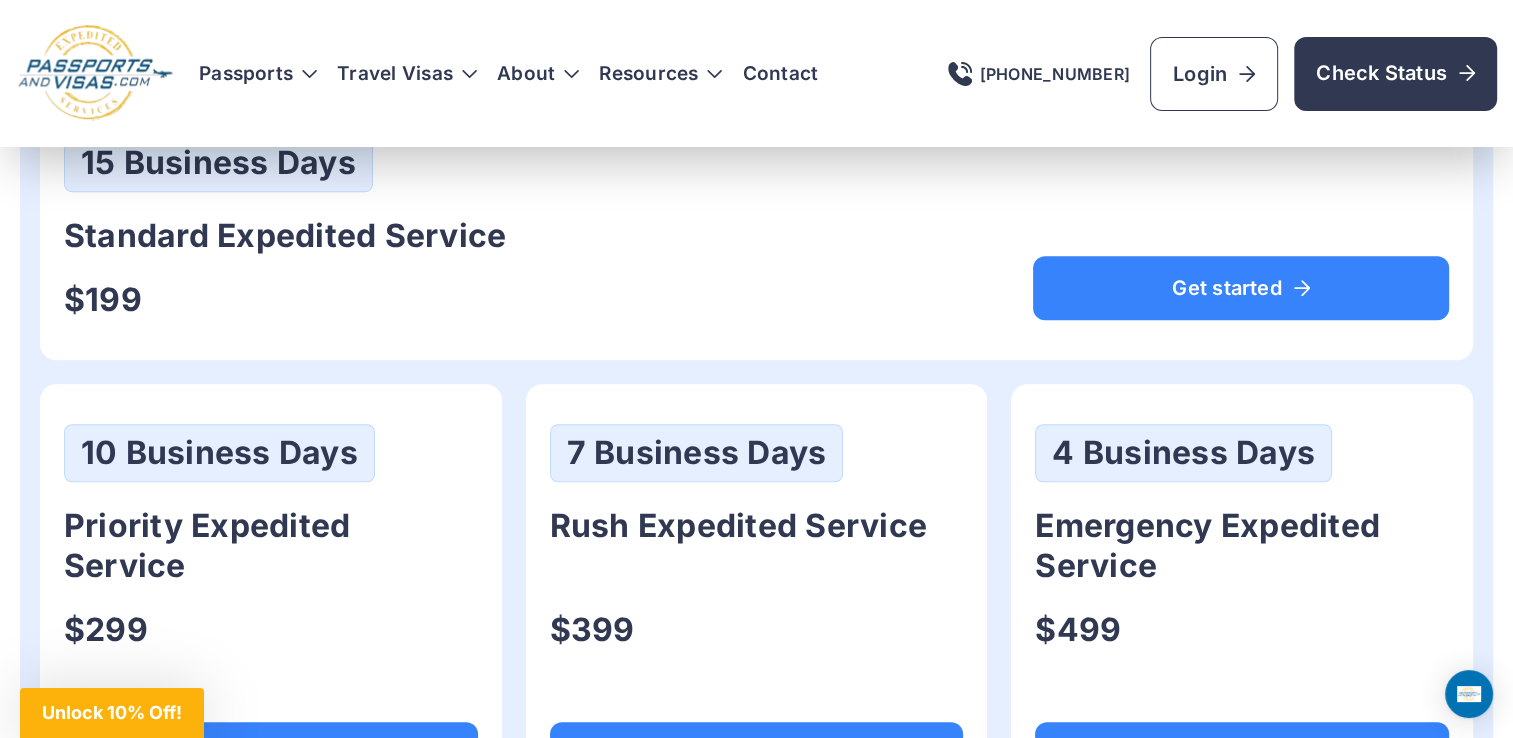 click on "Get started" at bounding box center [1241, 288] 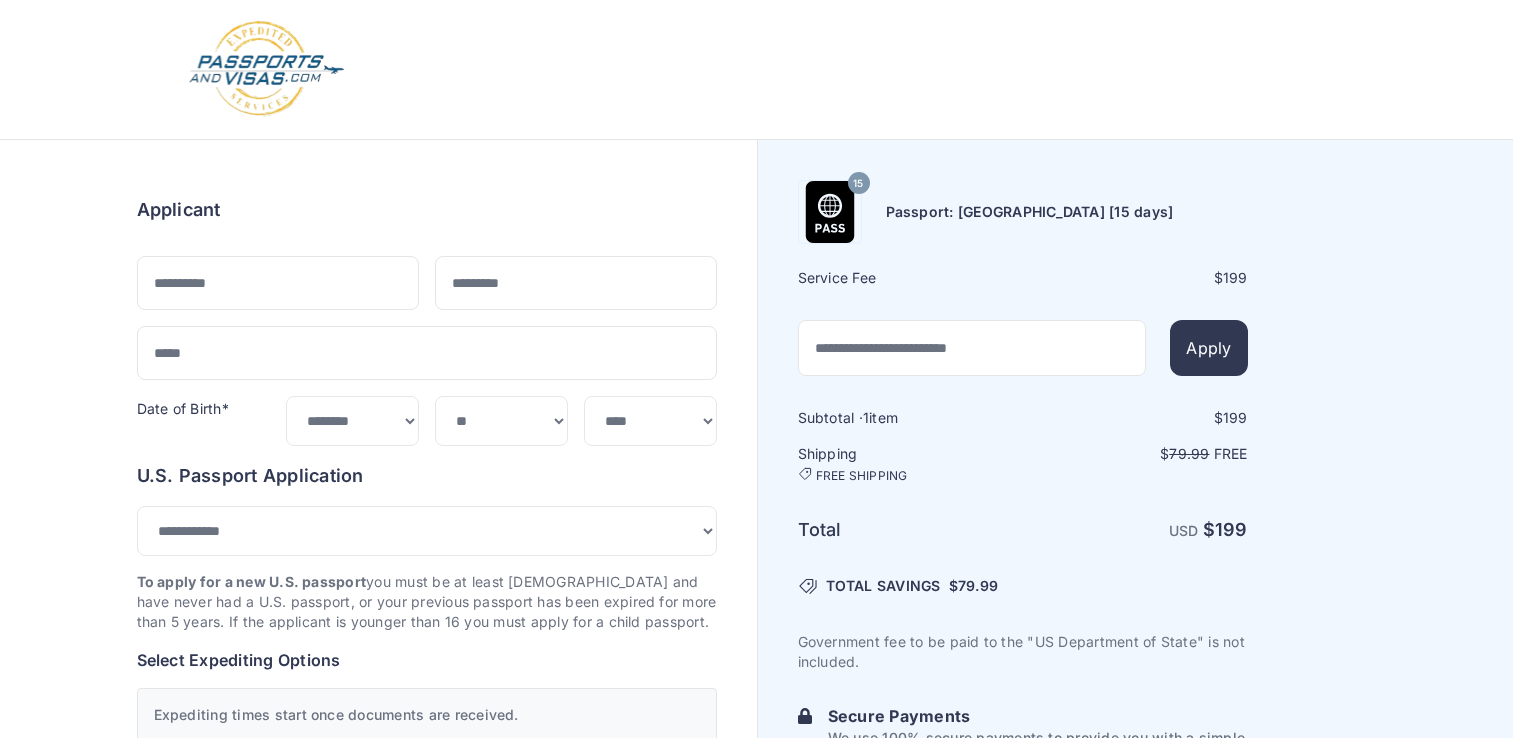 select on "***" 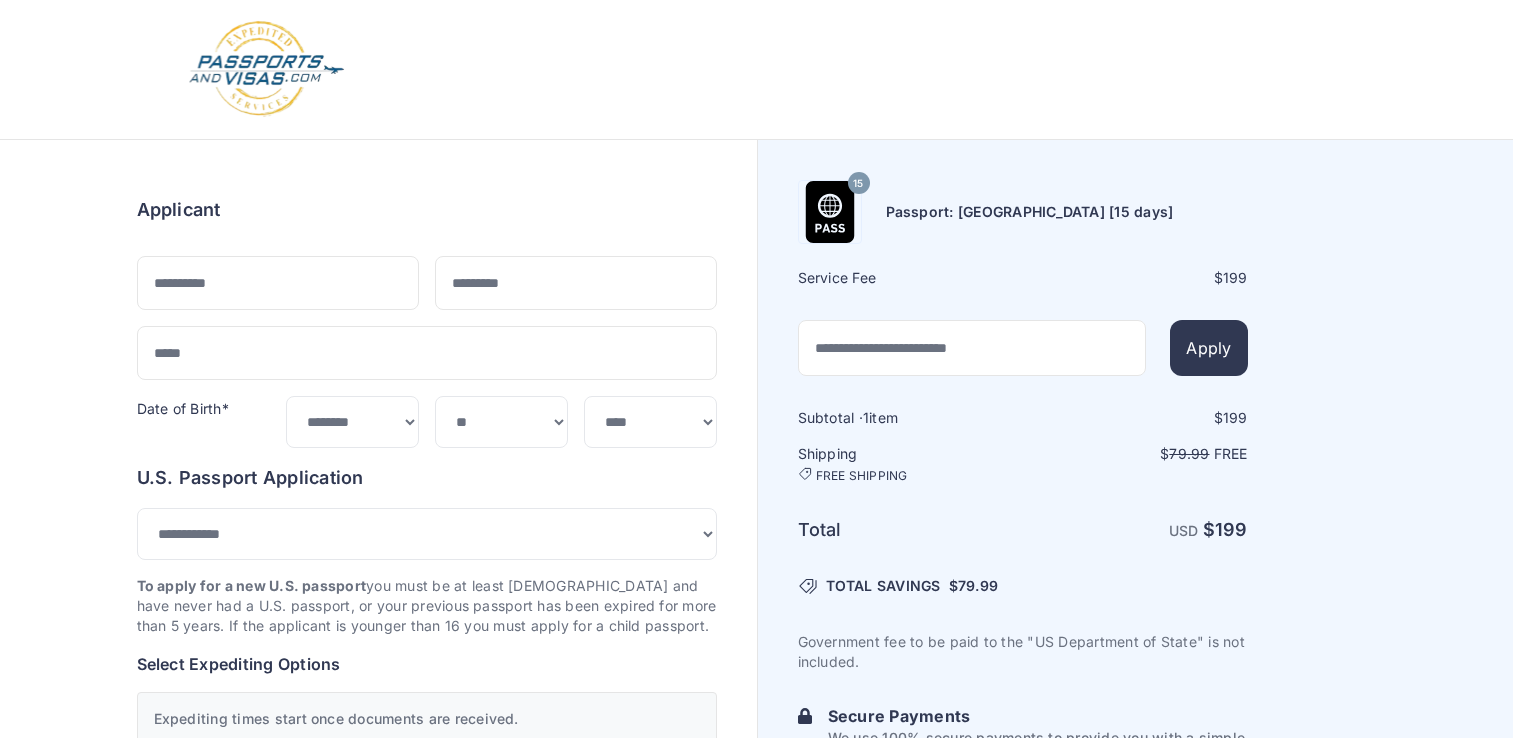 scroll, scrollTop: 0, scrollLeft: 0, axis: both 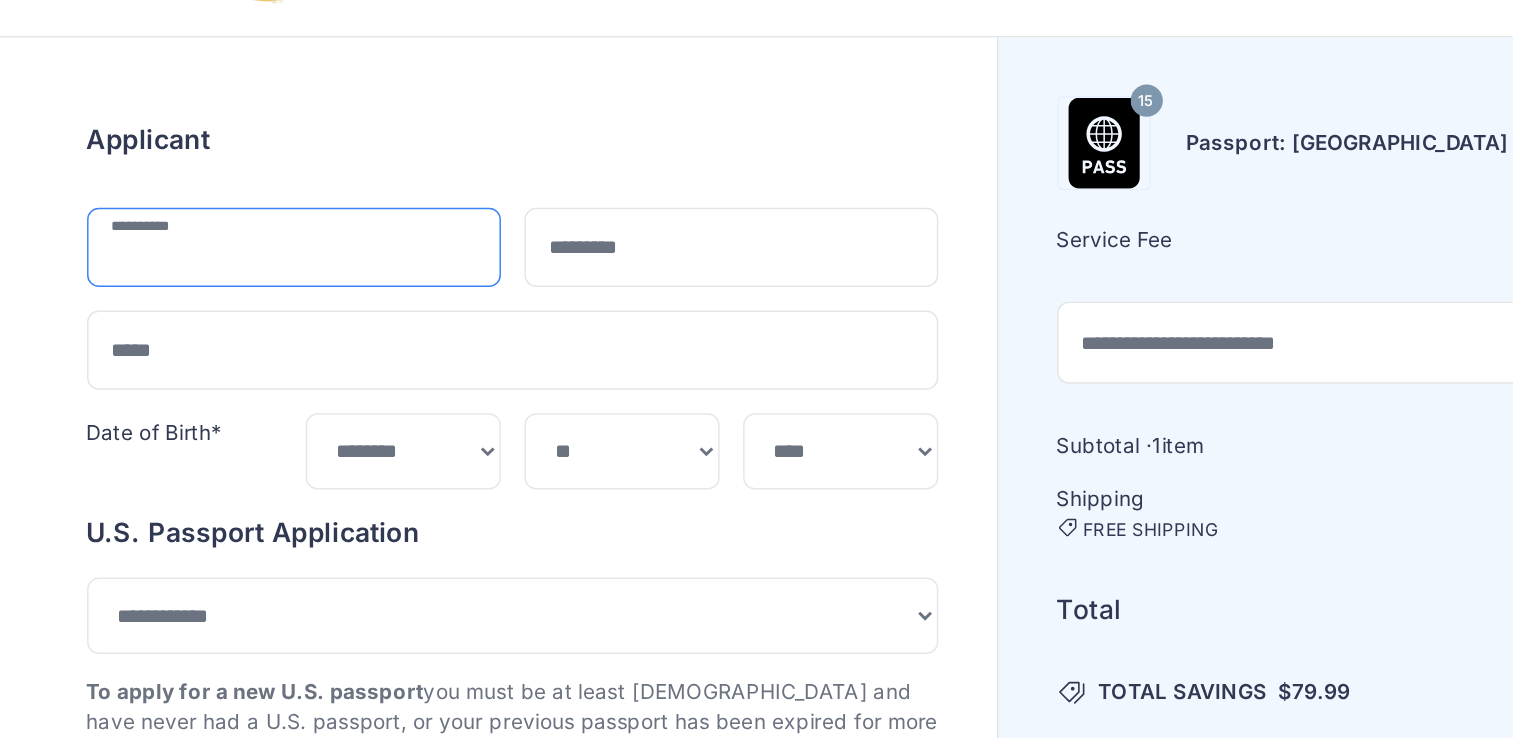 click at bounding box center [278, 283] 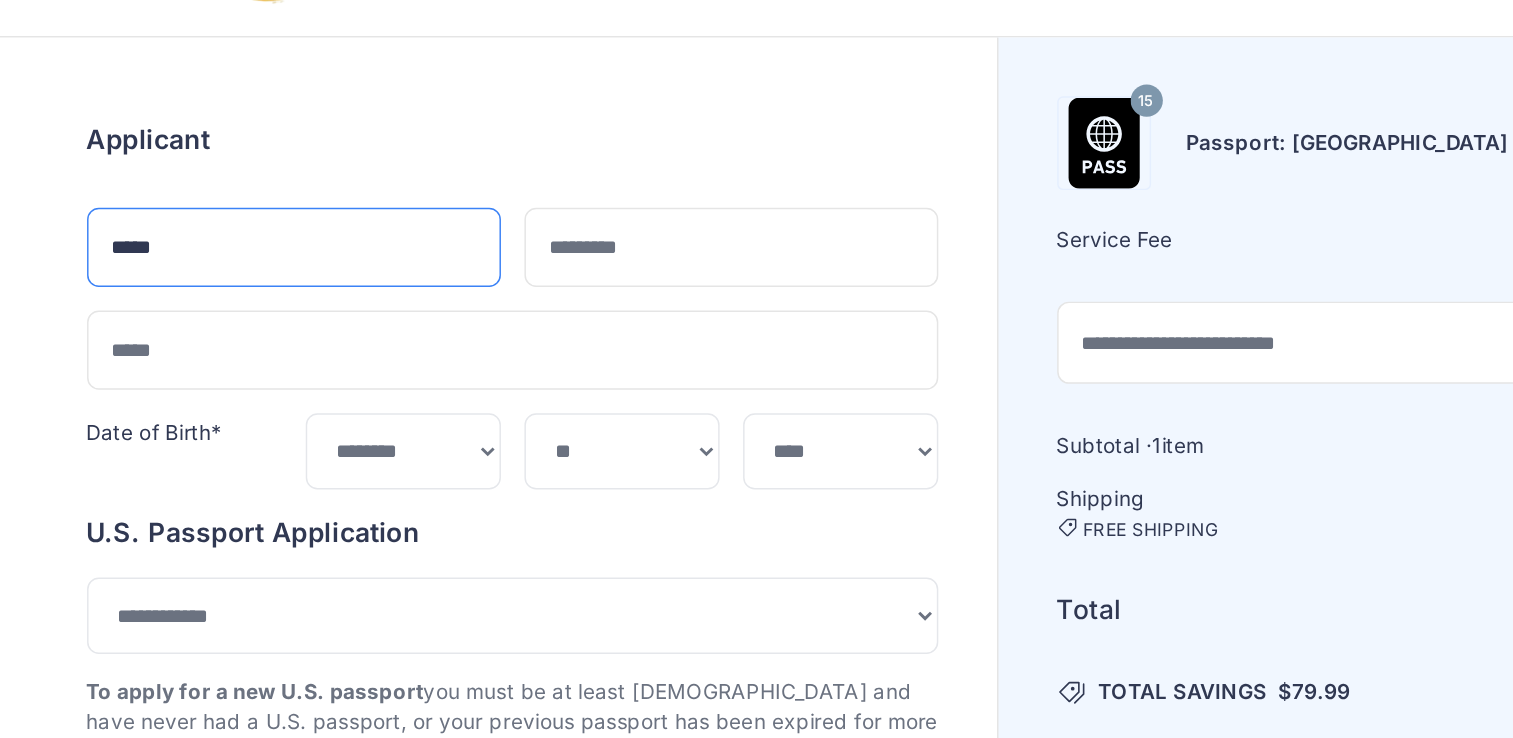 type on "*****" 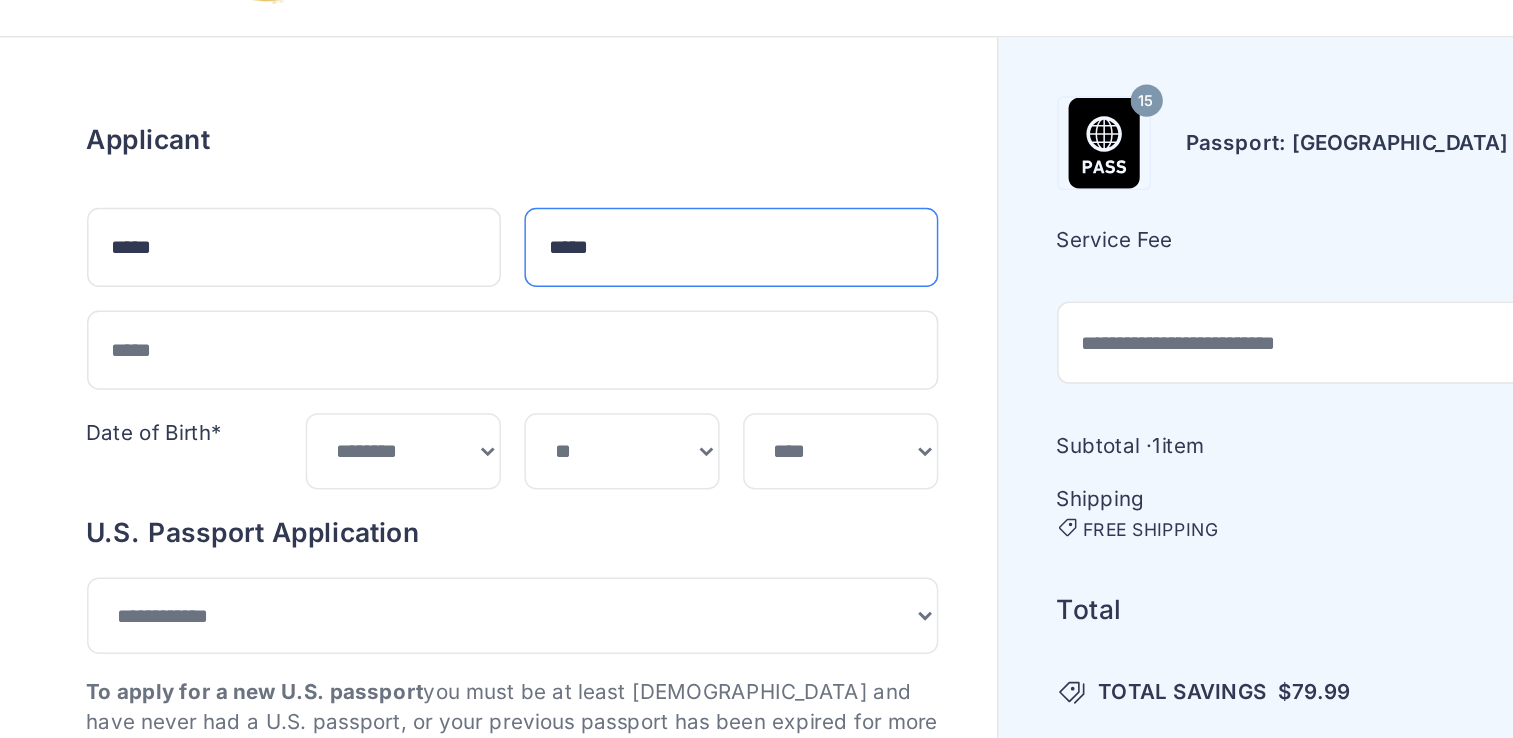 type on "*****" 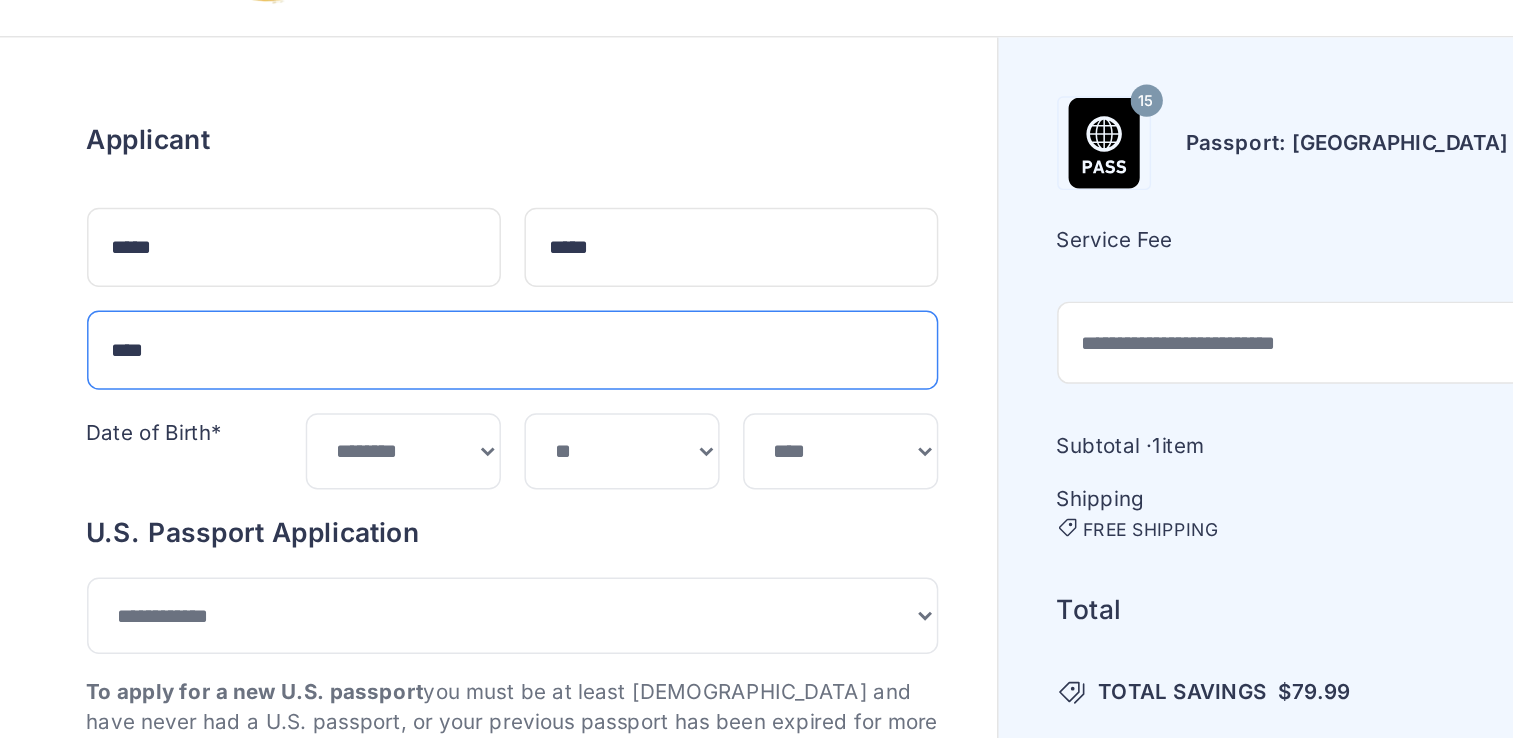 type on "**********" 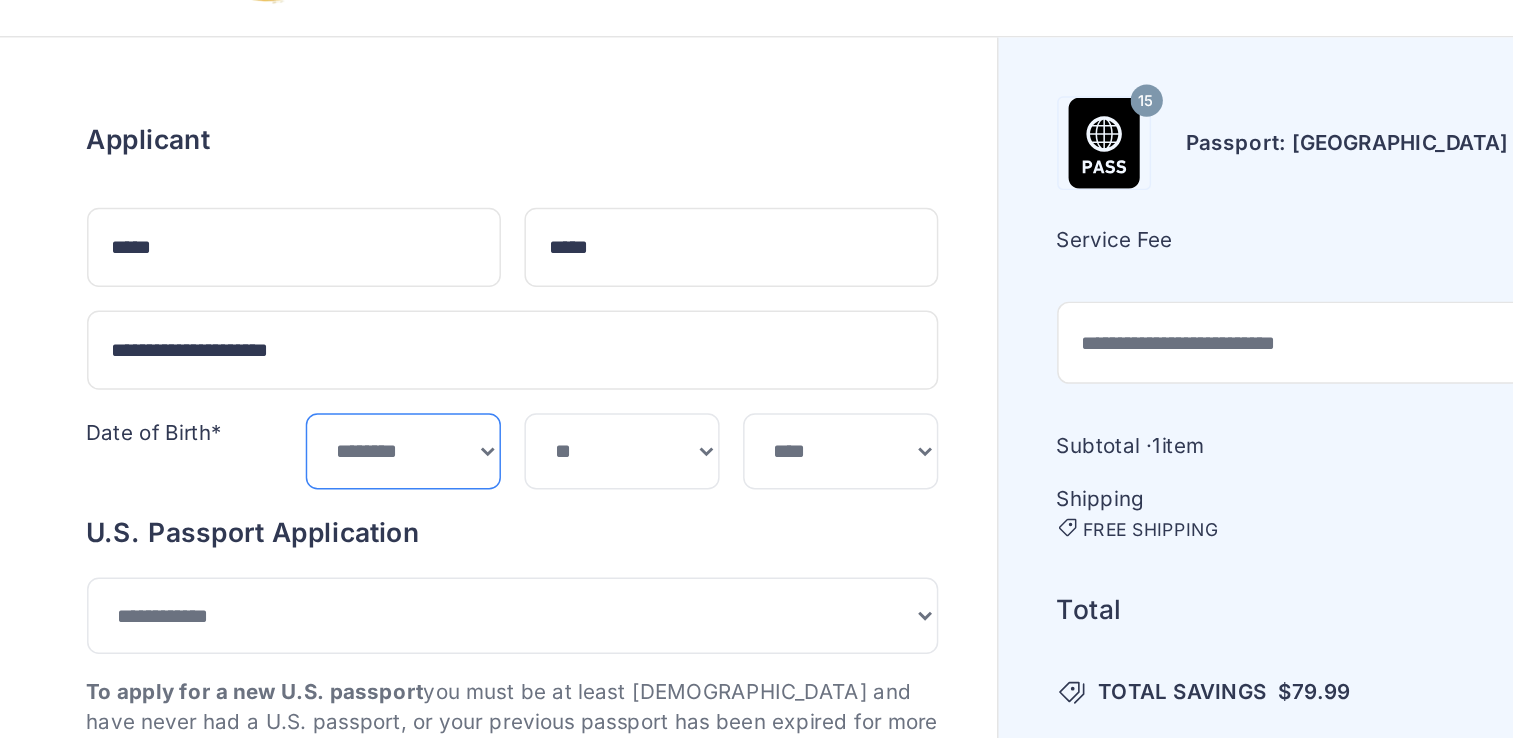 select on "*" 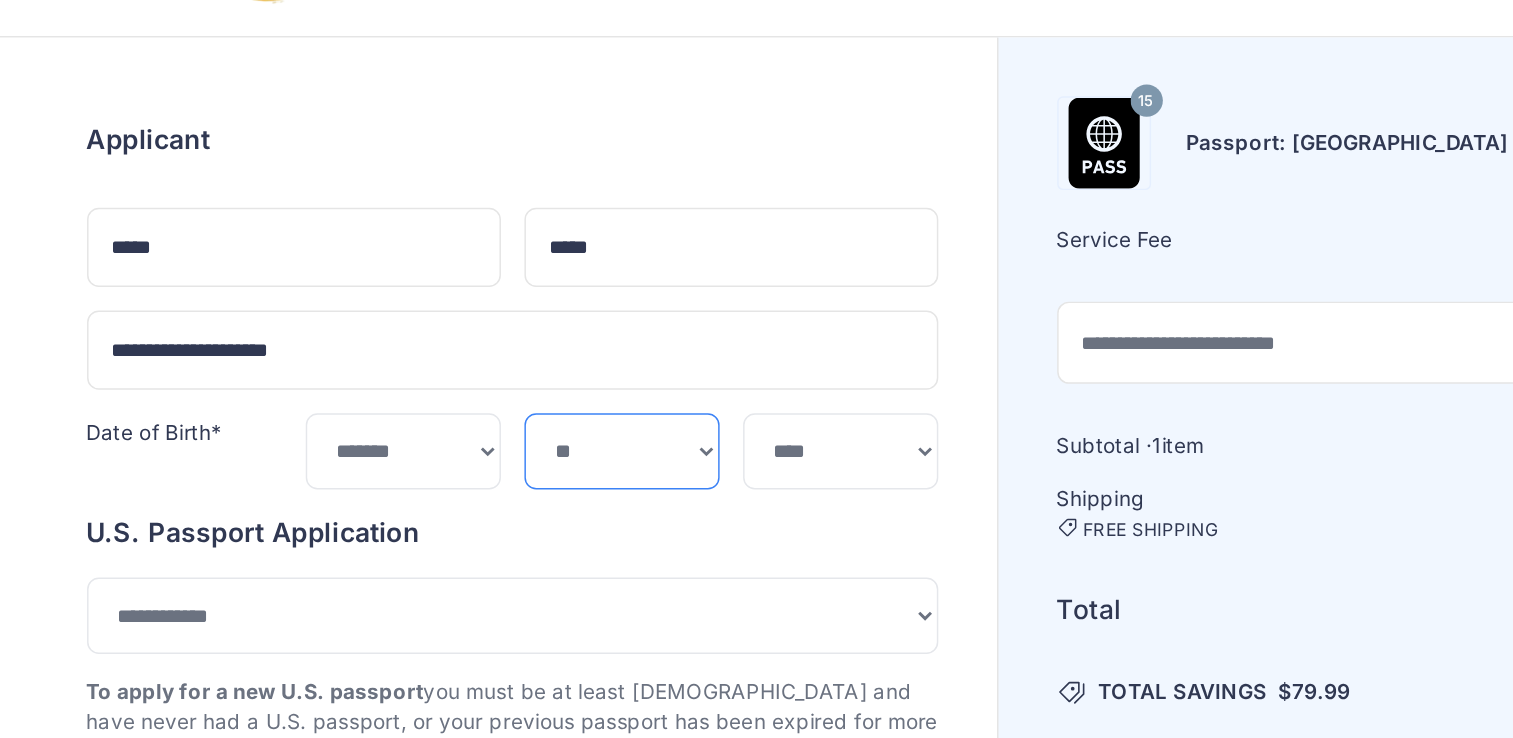 select on "*" 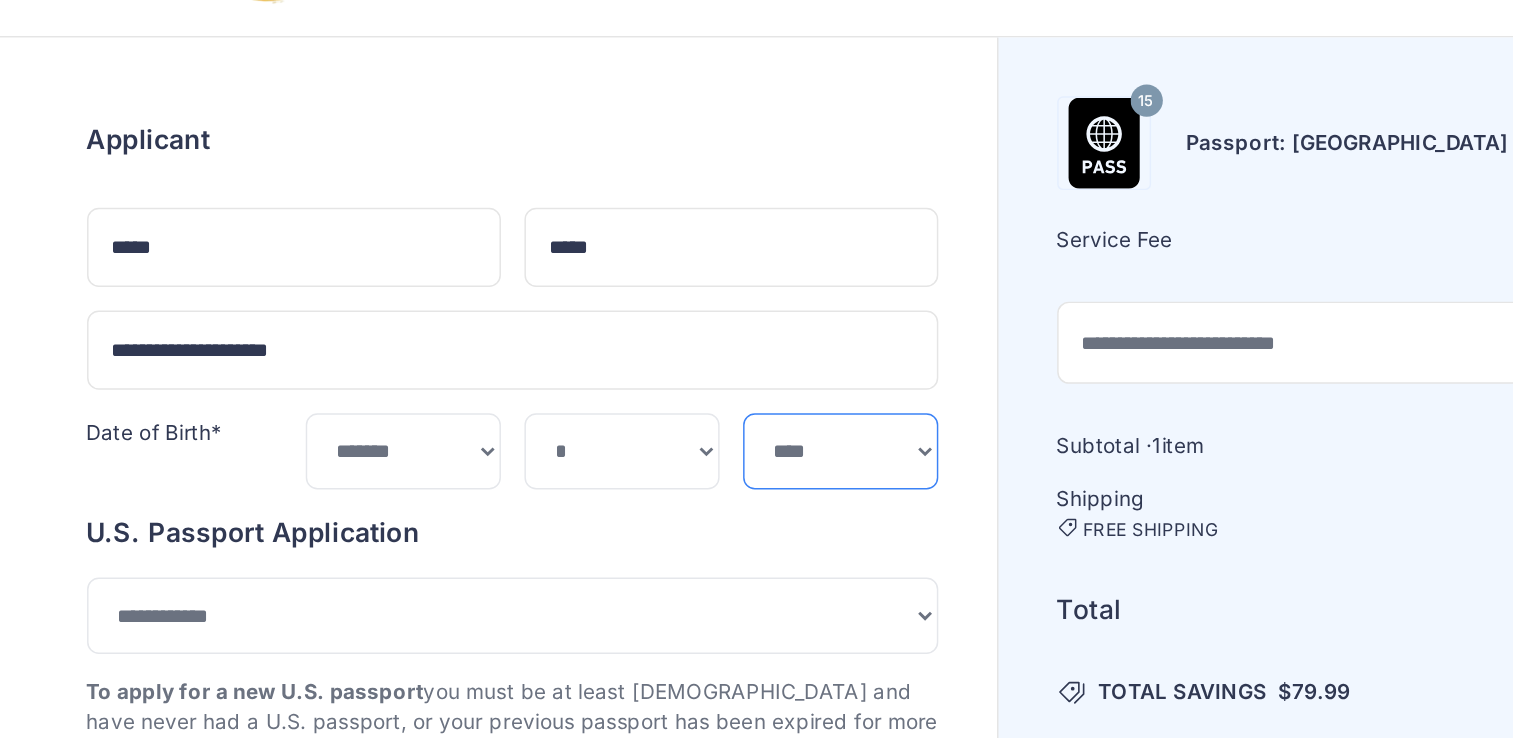select on "****" 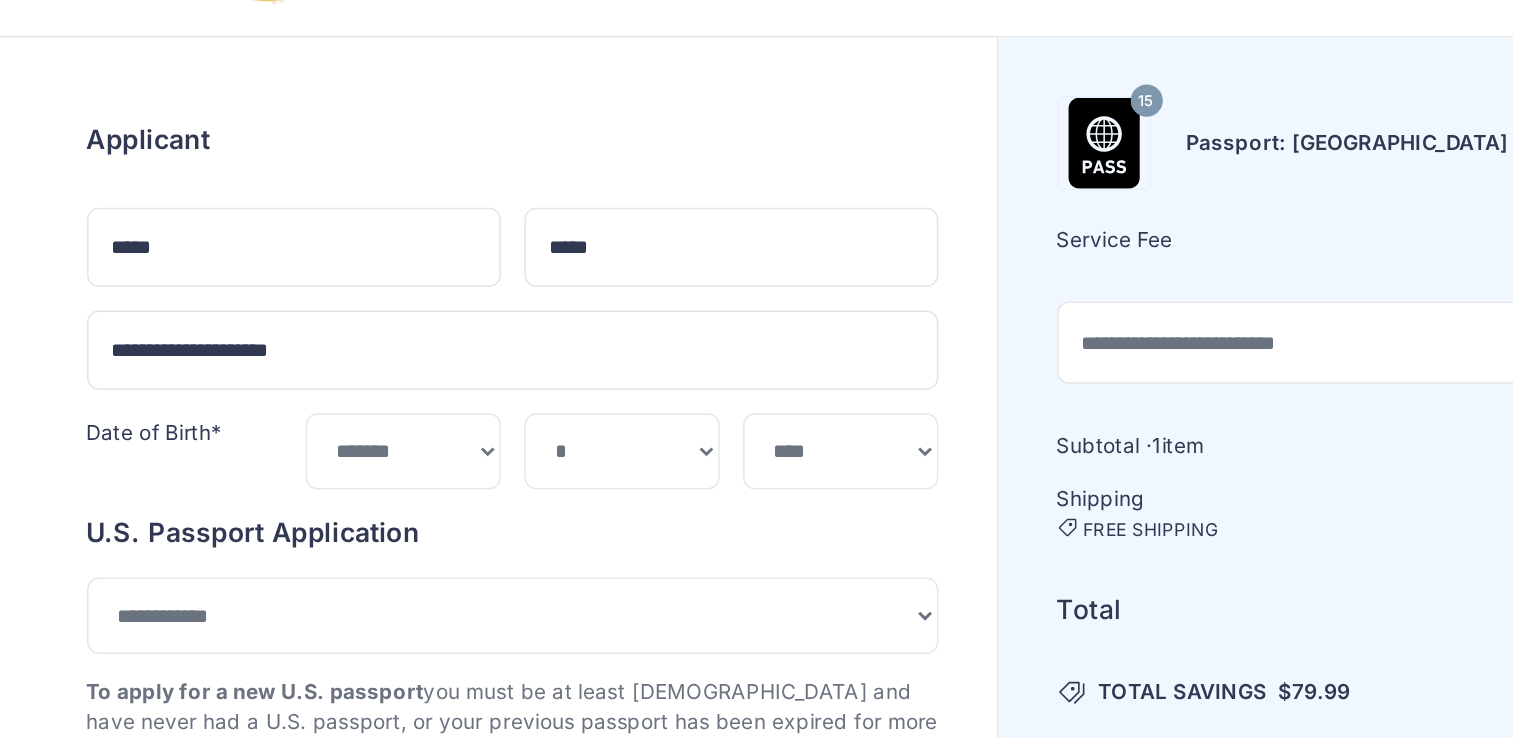 type on "**********" 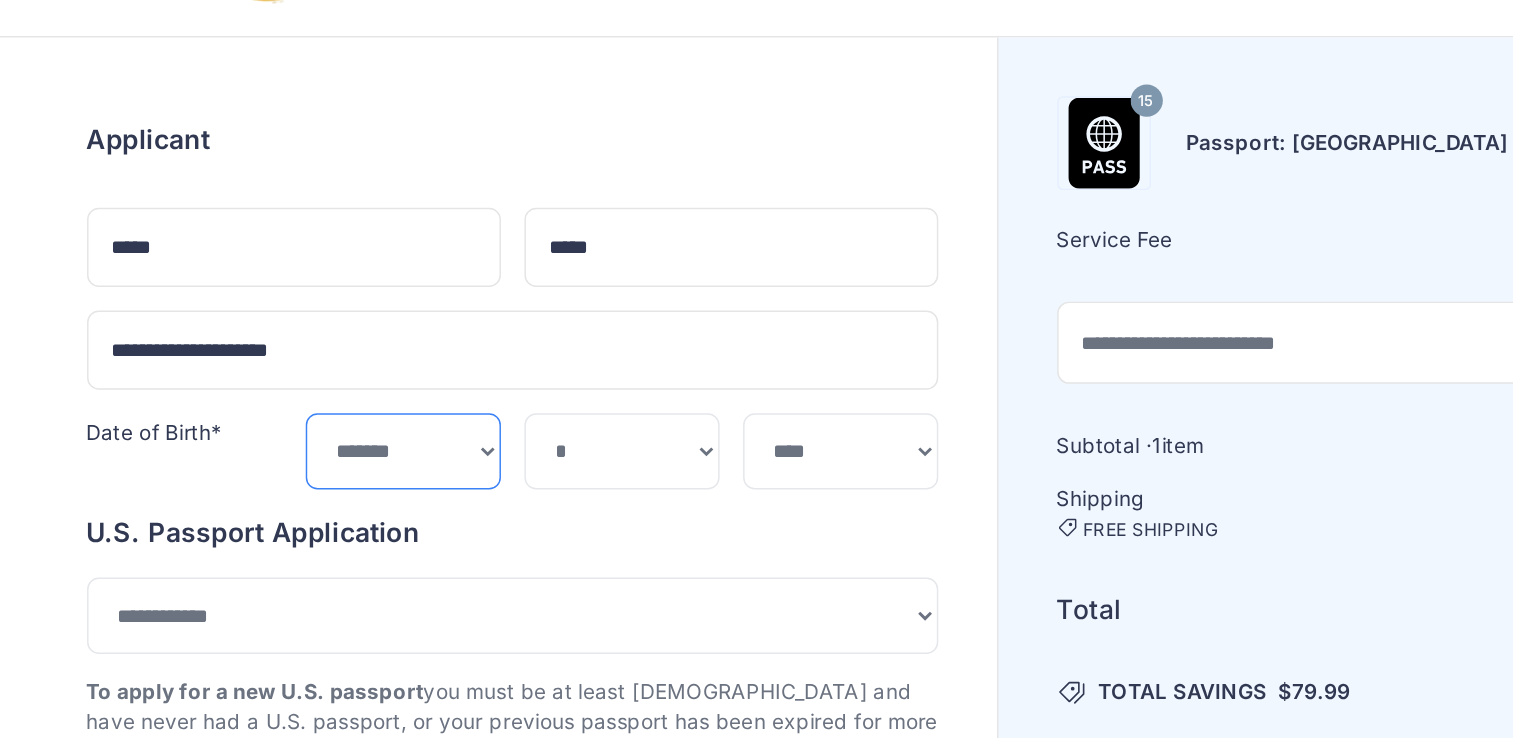 click on "*****
*******
********
*****
*****
***
****
****
******
*********
*******
********
********" at bounding box center [352, 422] 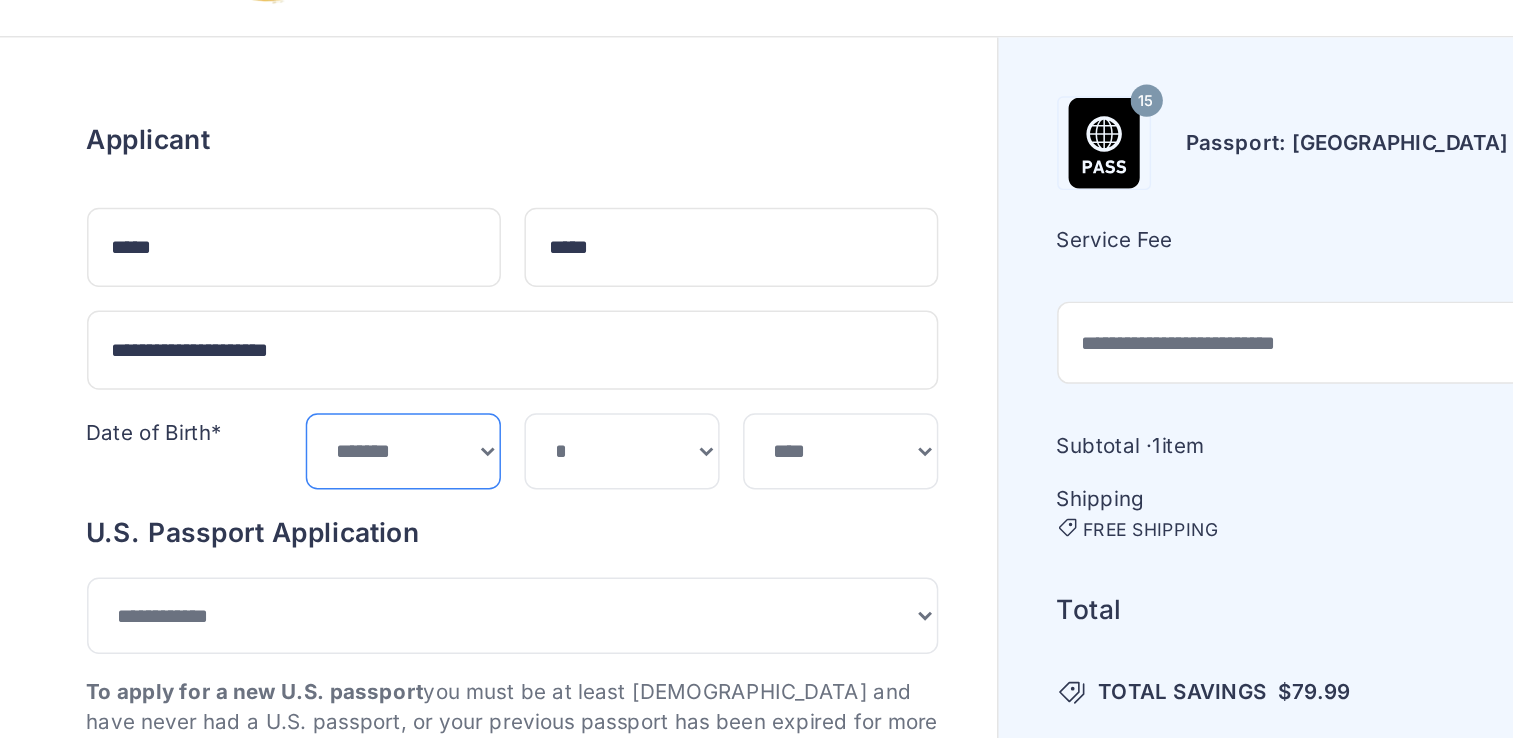 select on "**" 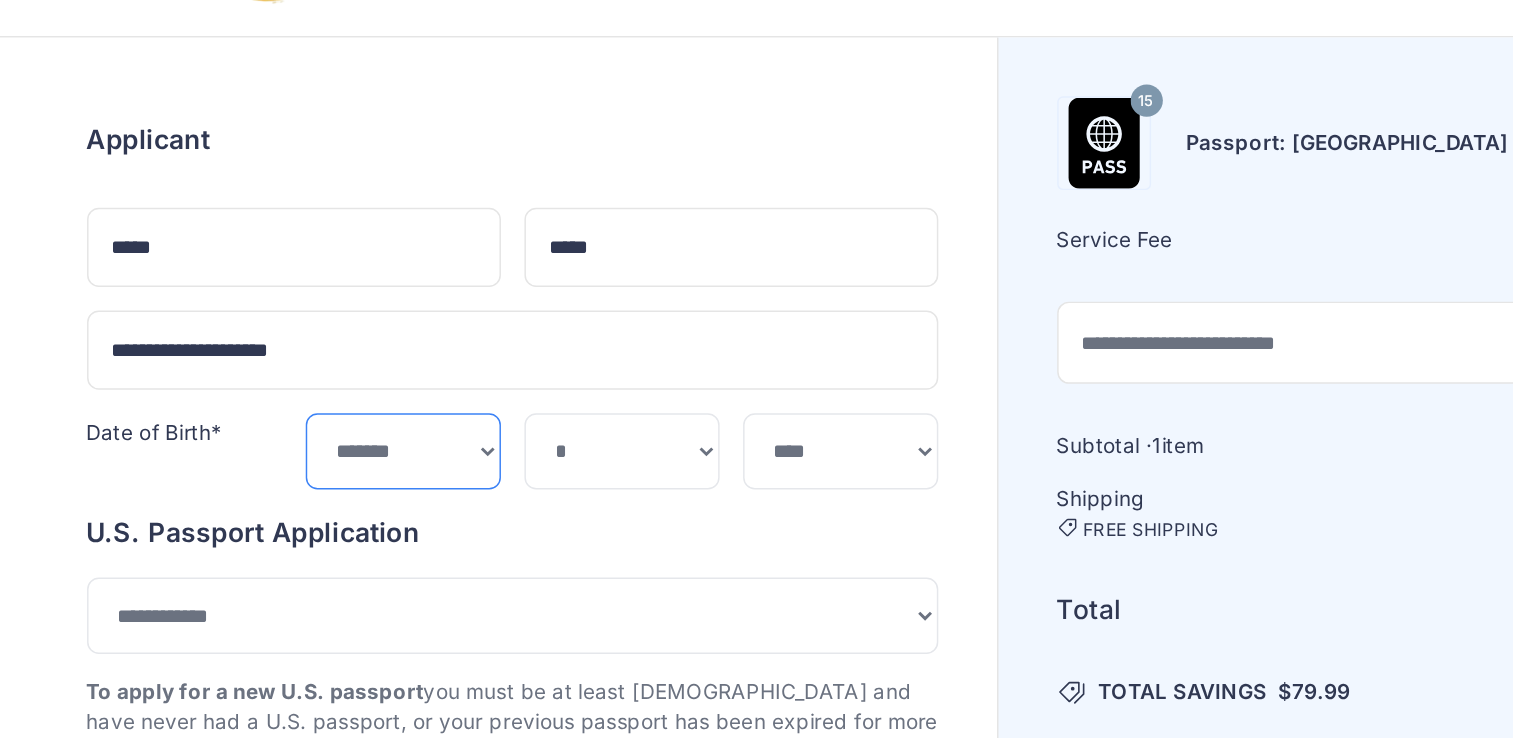 click on "*****
*******
********
*****
*****
***
****
****
******
*********
*******
********
********" at bounding box center (352, 422) 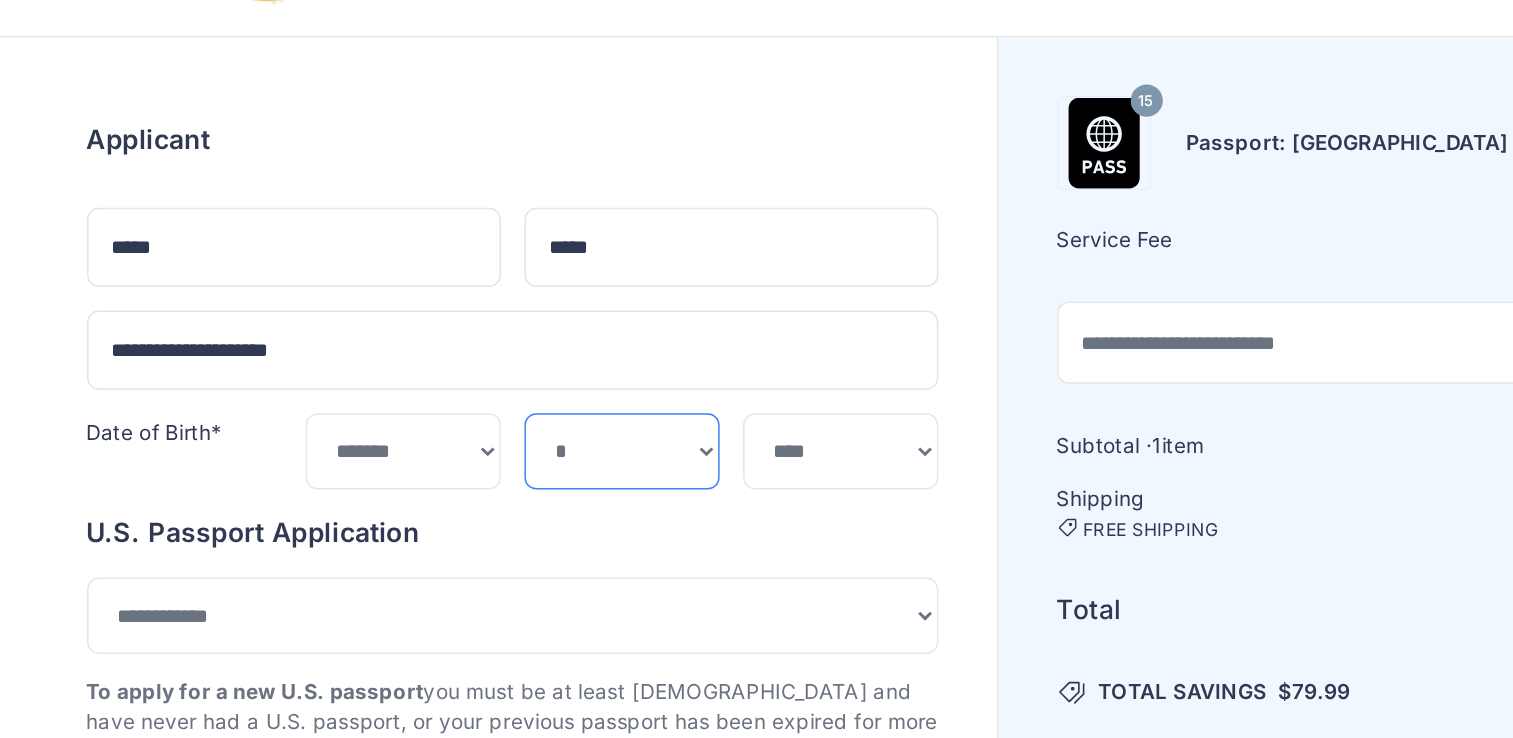 click on "***
*
*
*
*
*
*
*
*
*
**
**
**
**
** ** ** ** ** **" at bounding box center [501, 422] 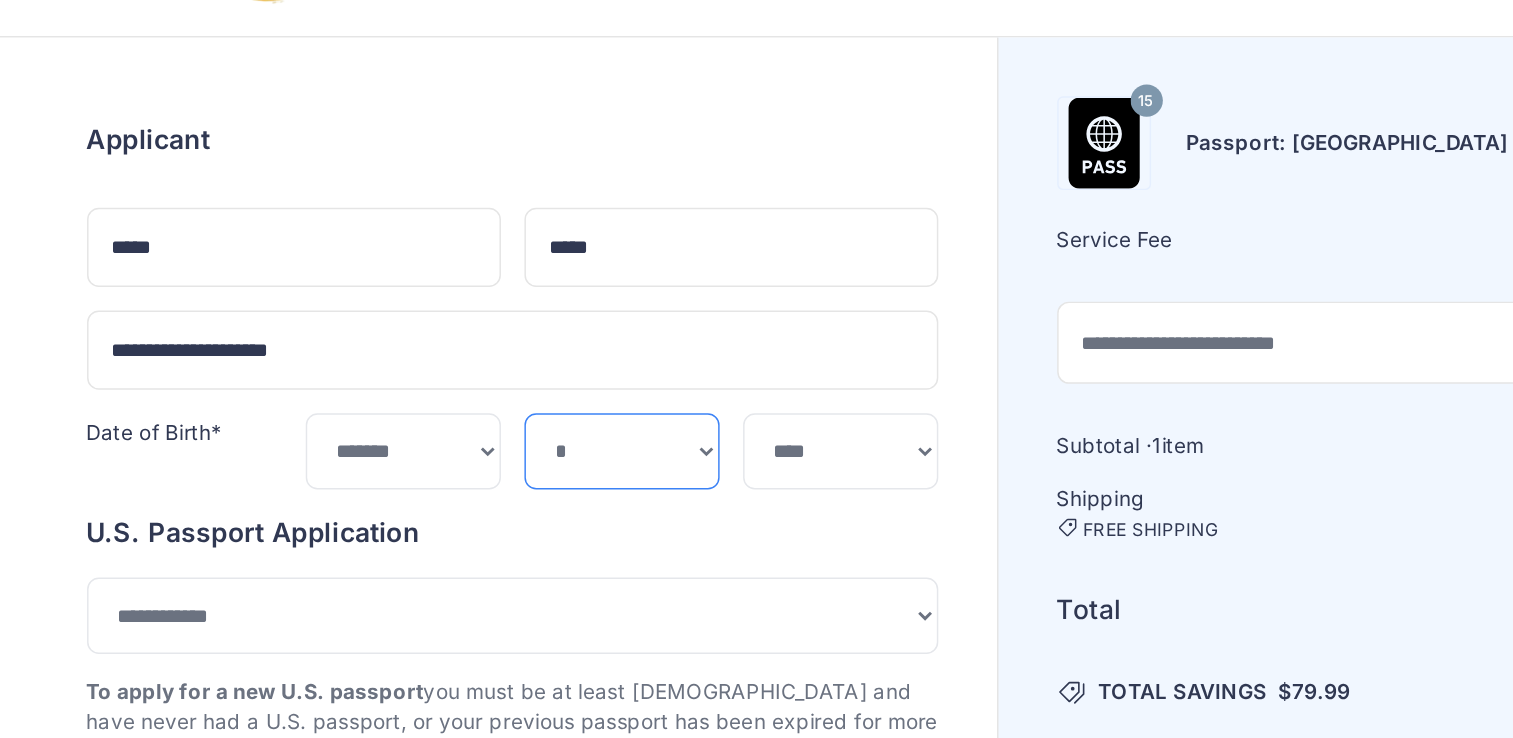 select on "**" 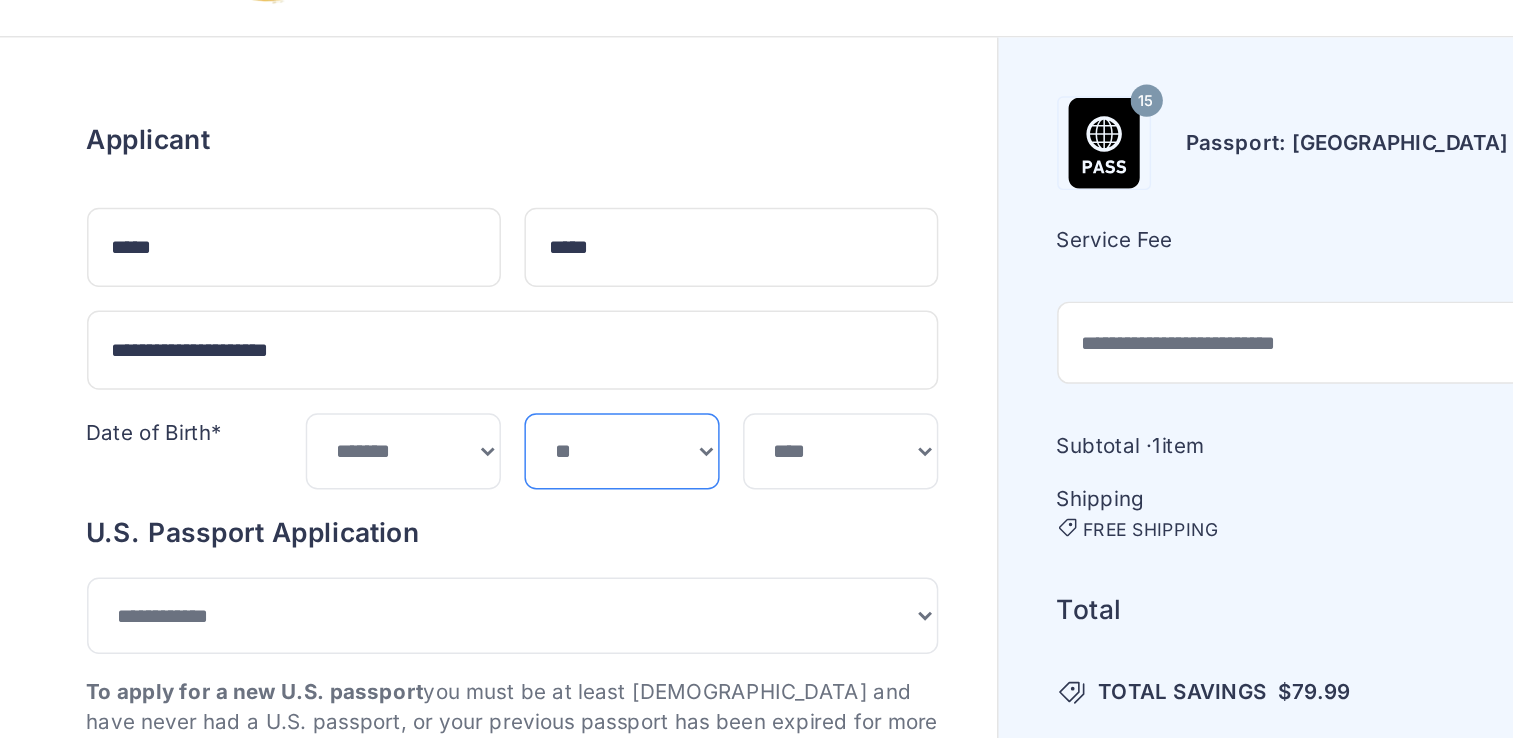 click on "***
*
*
*
*
*
*
*
*
*
**
**
**
**
** ** ** ** ** **" at bounding box center (501, 422) 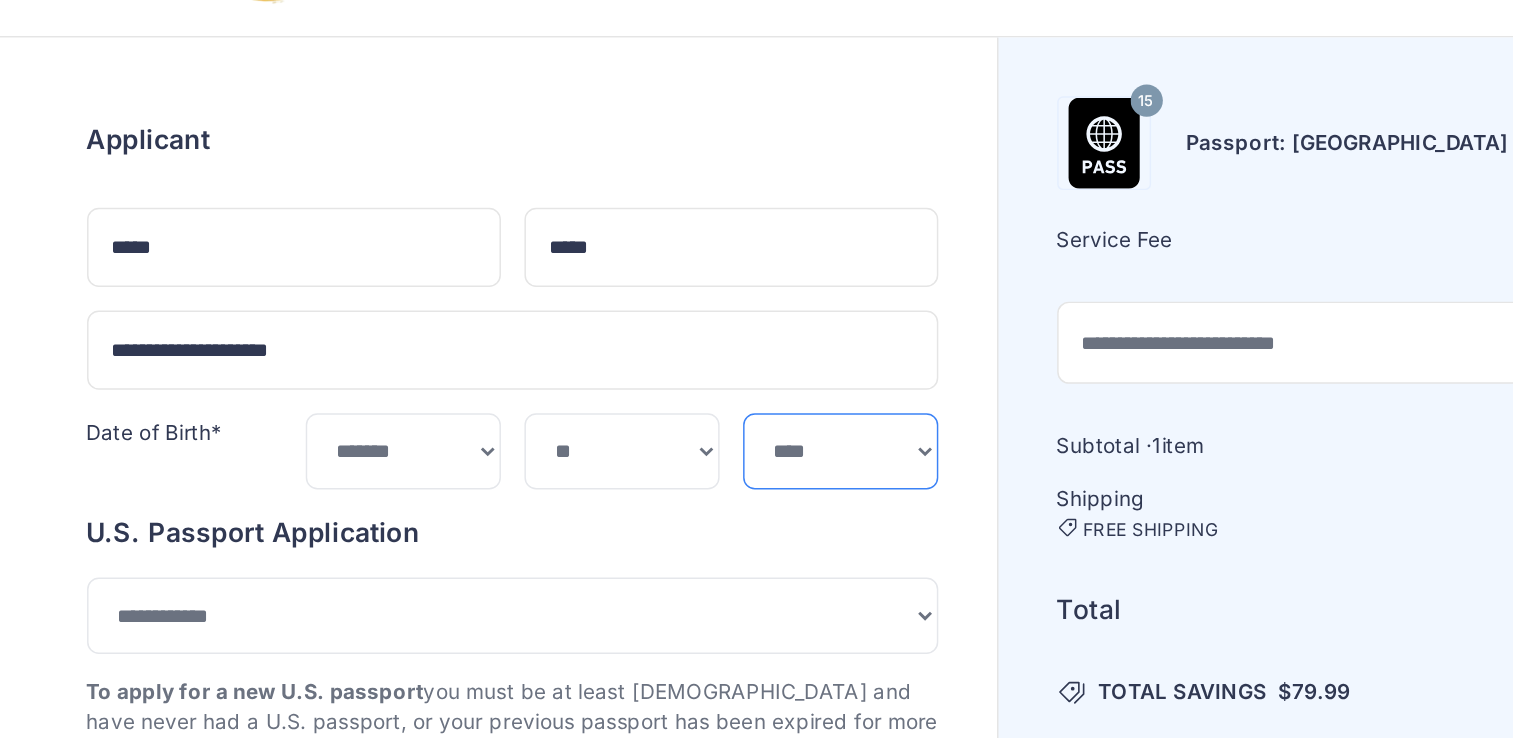 click on "****
****
****
****
****
****
****
****
****
****
****
****
****
**** **** **** **** **** **** **** **** **** **** ****" at bounding box center [650, 422] 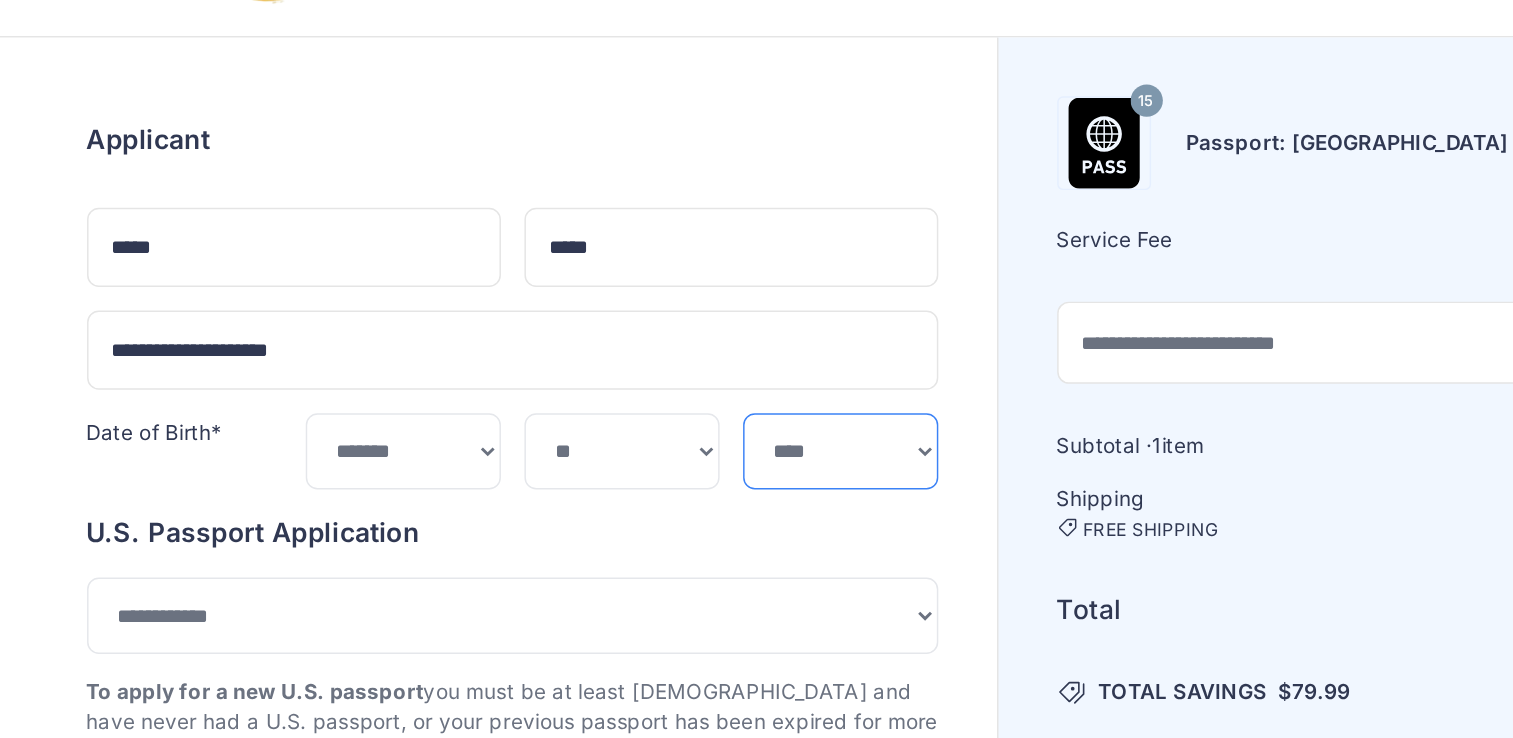 select on "****" 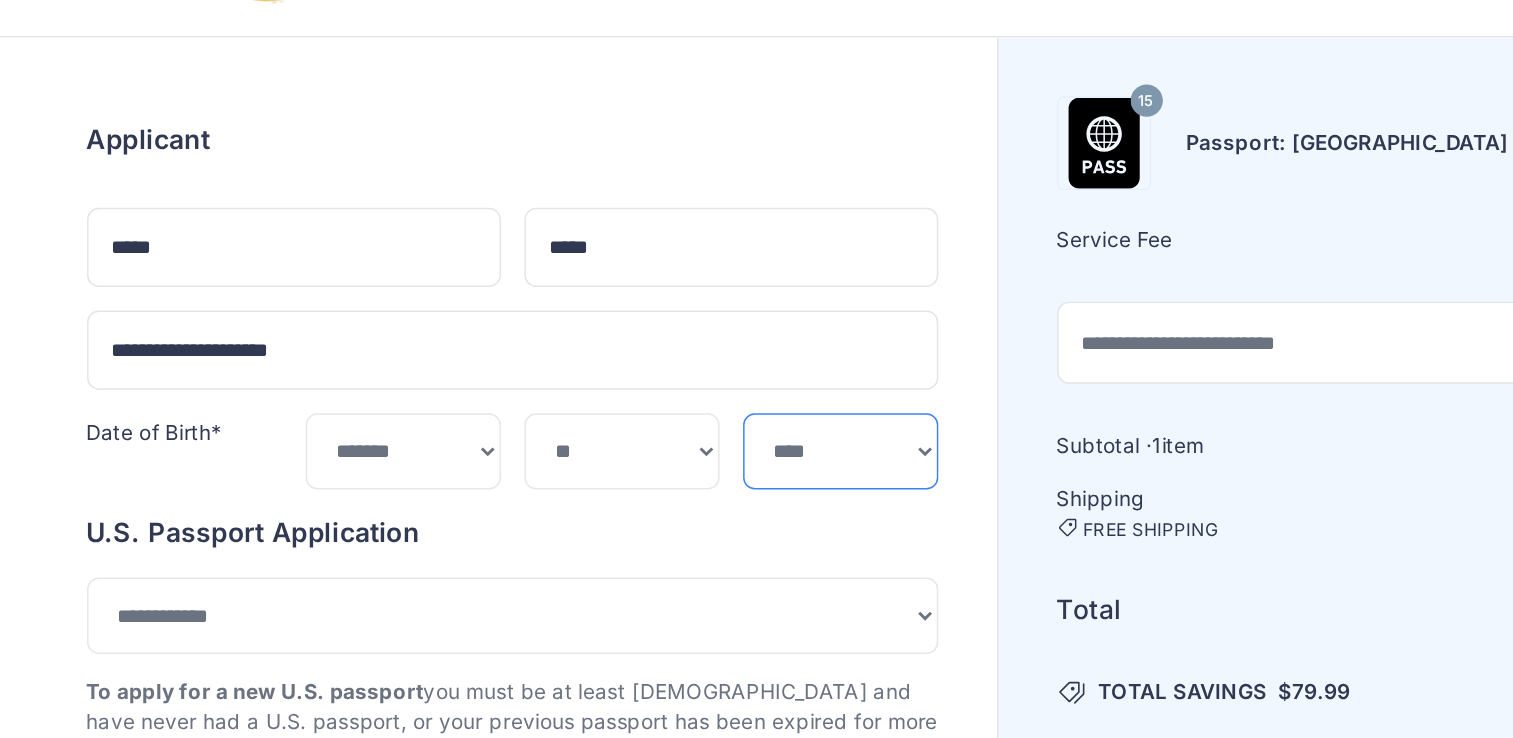 click on "****
****
****
****
****
****
****
****
****
****
****
****
****
**** **** **** **** **** **** **** **** **** **** ****" at bounding box center [650, 422] 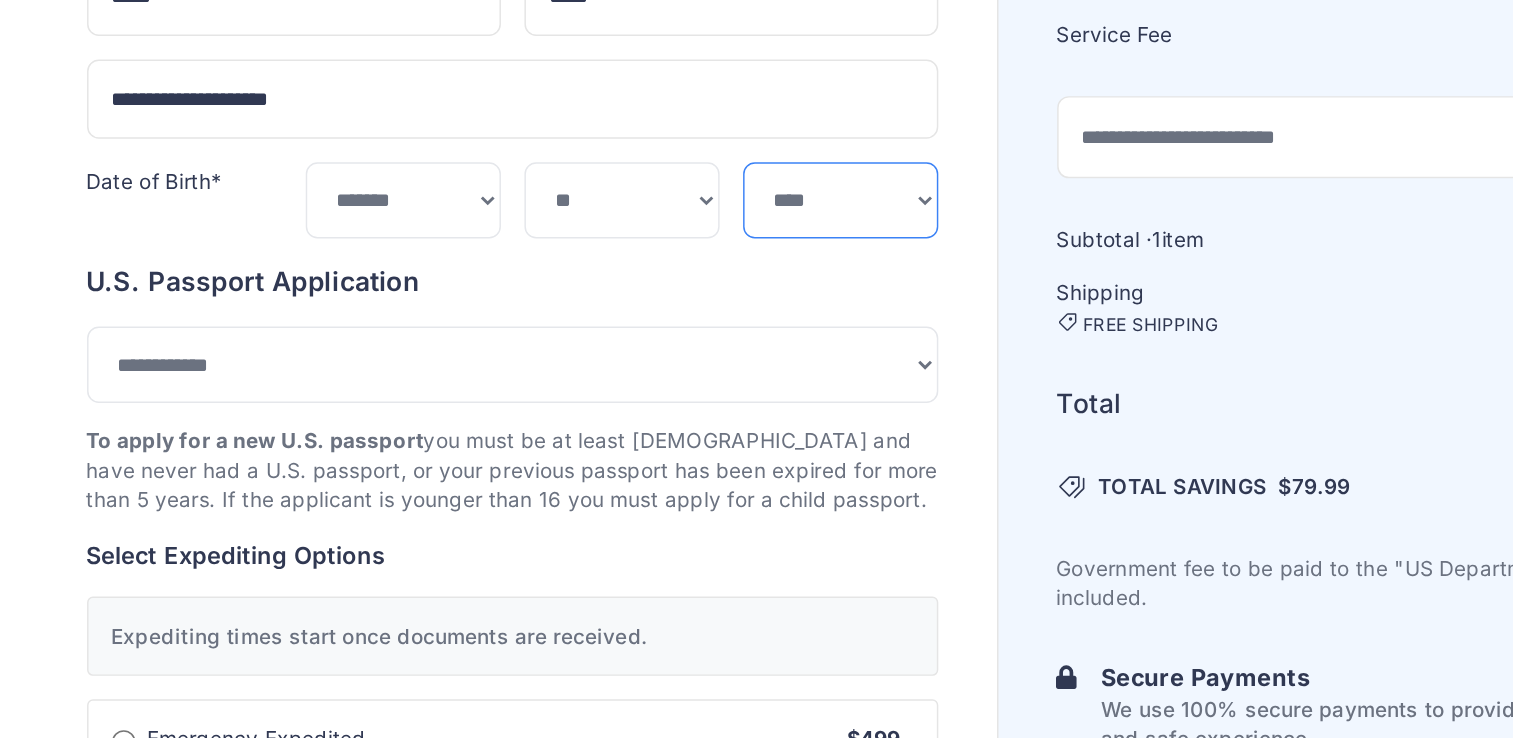 scroll, scrollTop: 172, scrollLeft: 0, axis: vertical 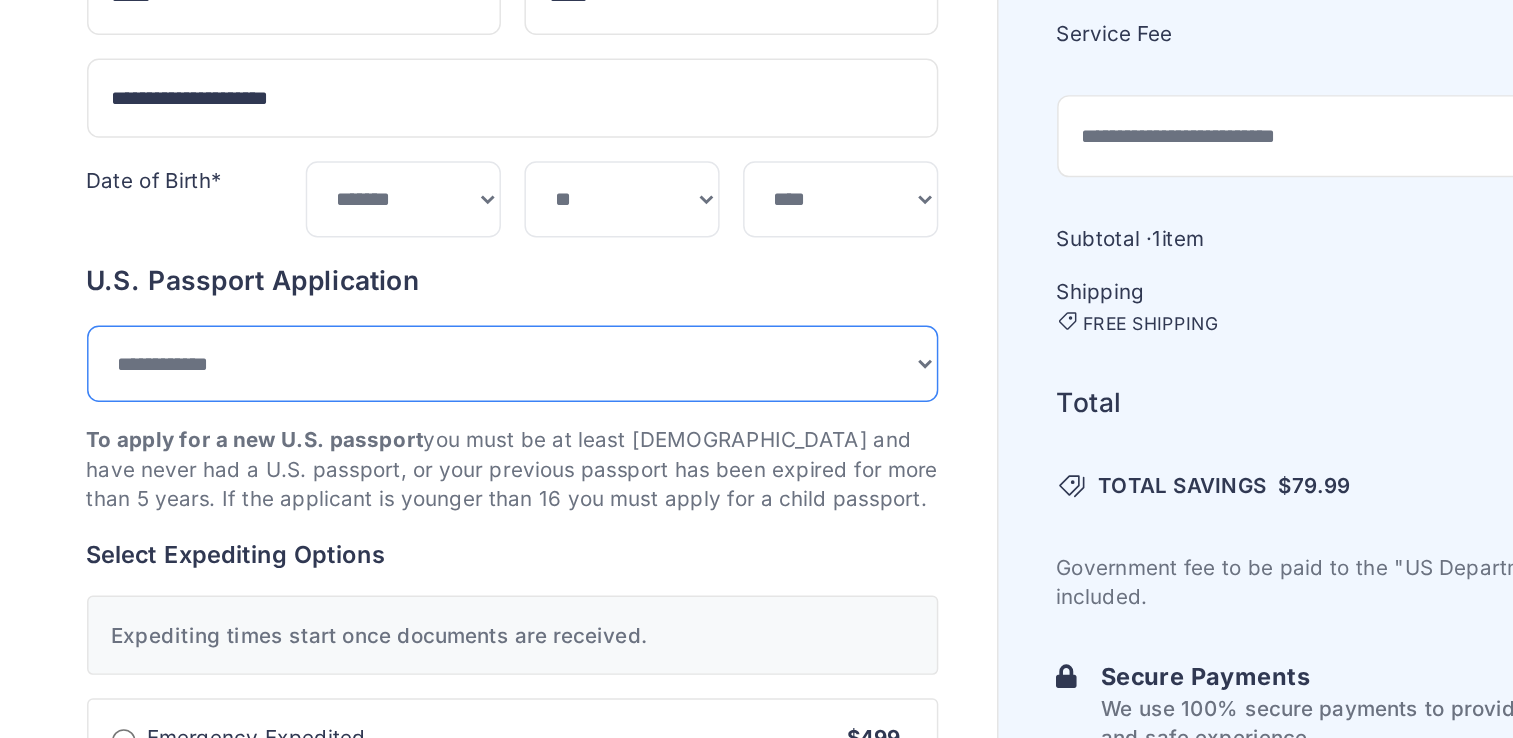 click on "**********" at bounding box center [427, 362] 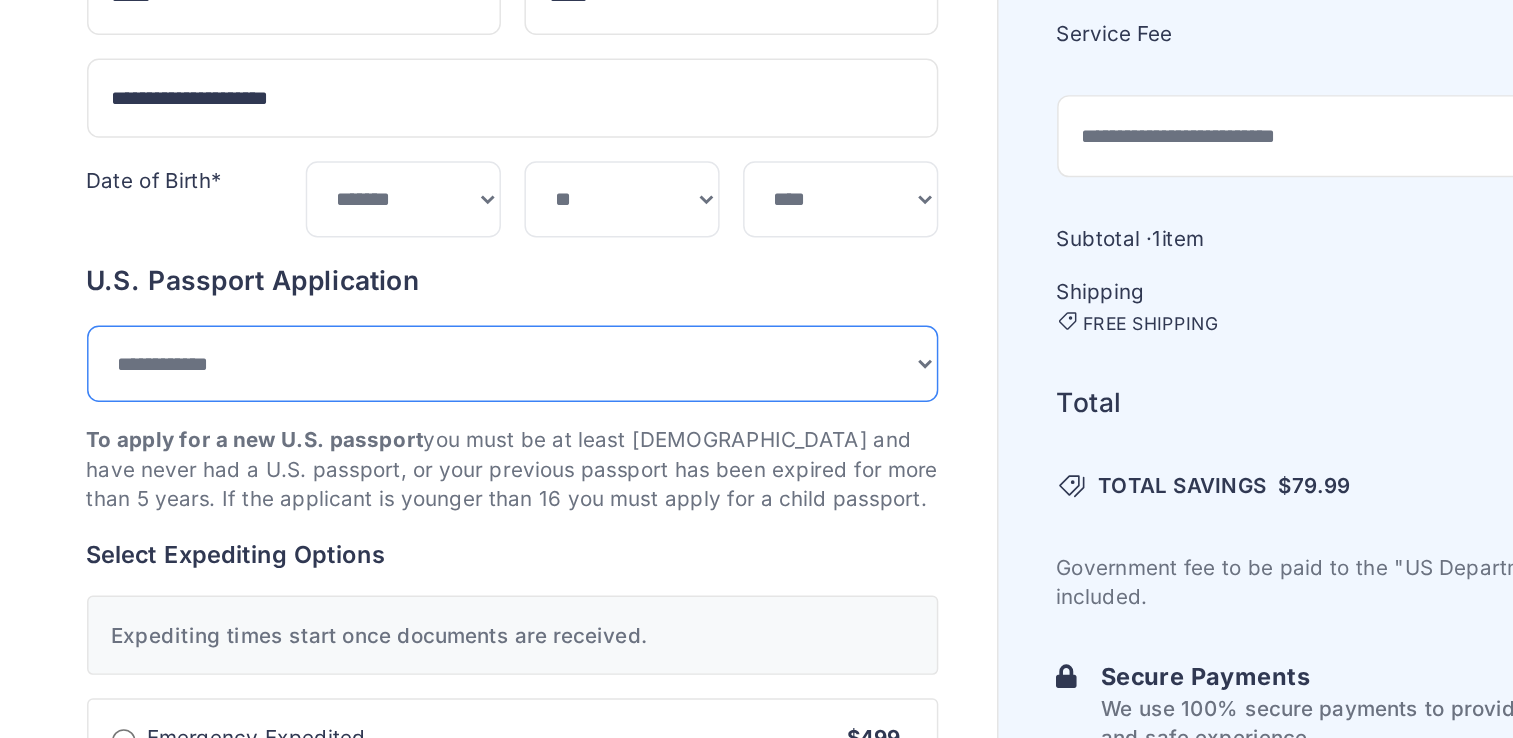 select on "*******" 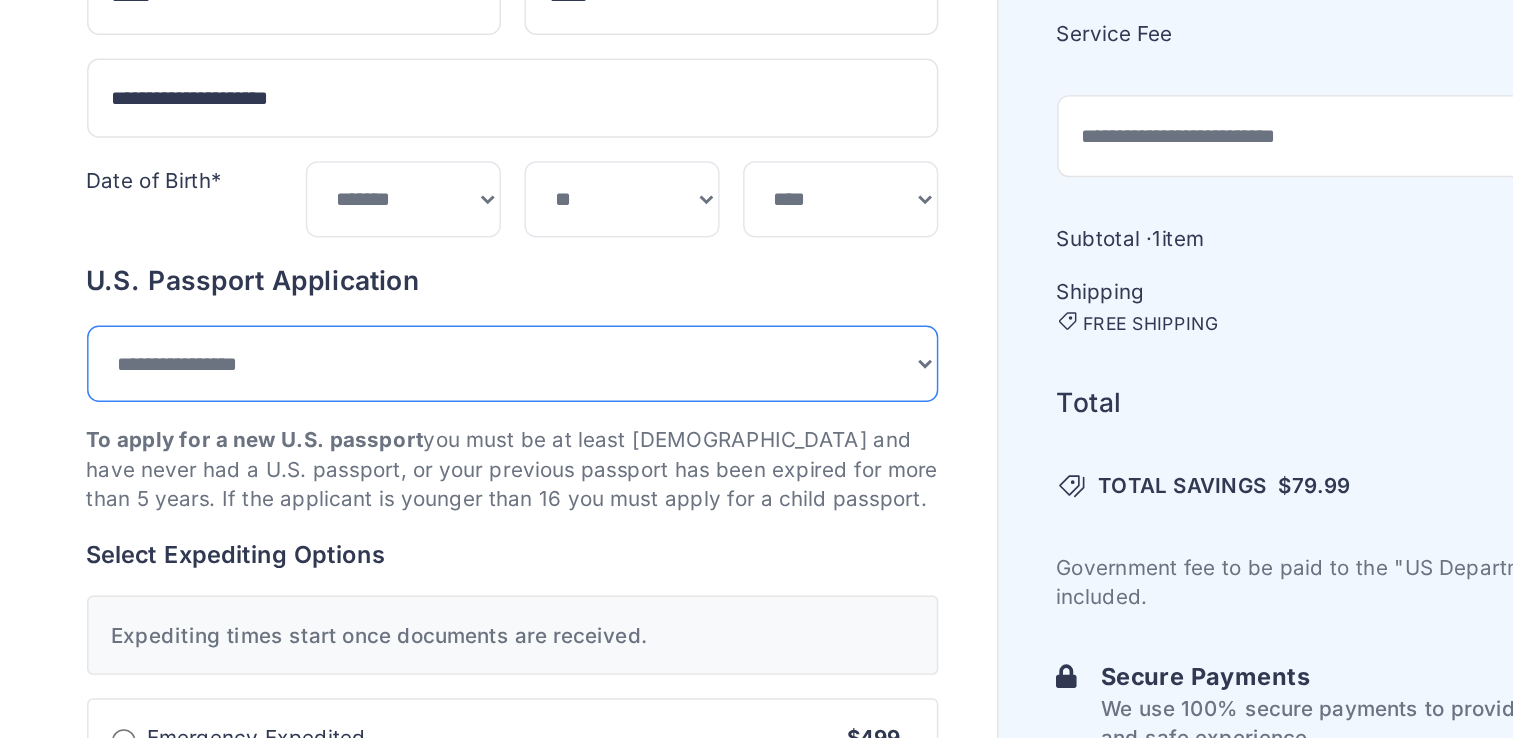 click on "**********" at bounding box center [427, 362] 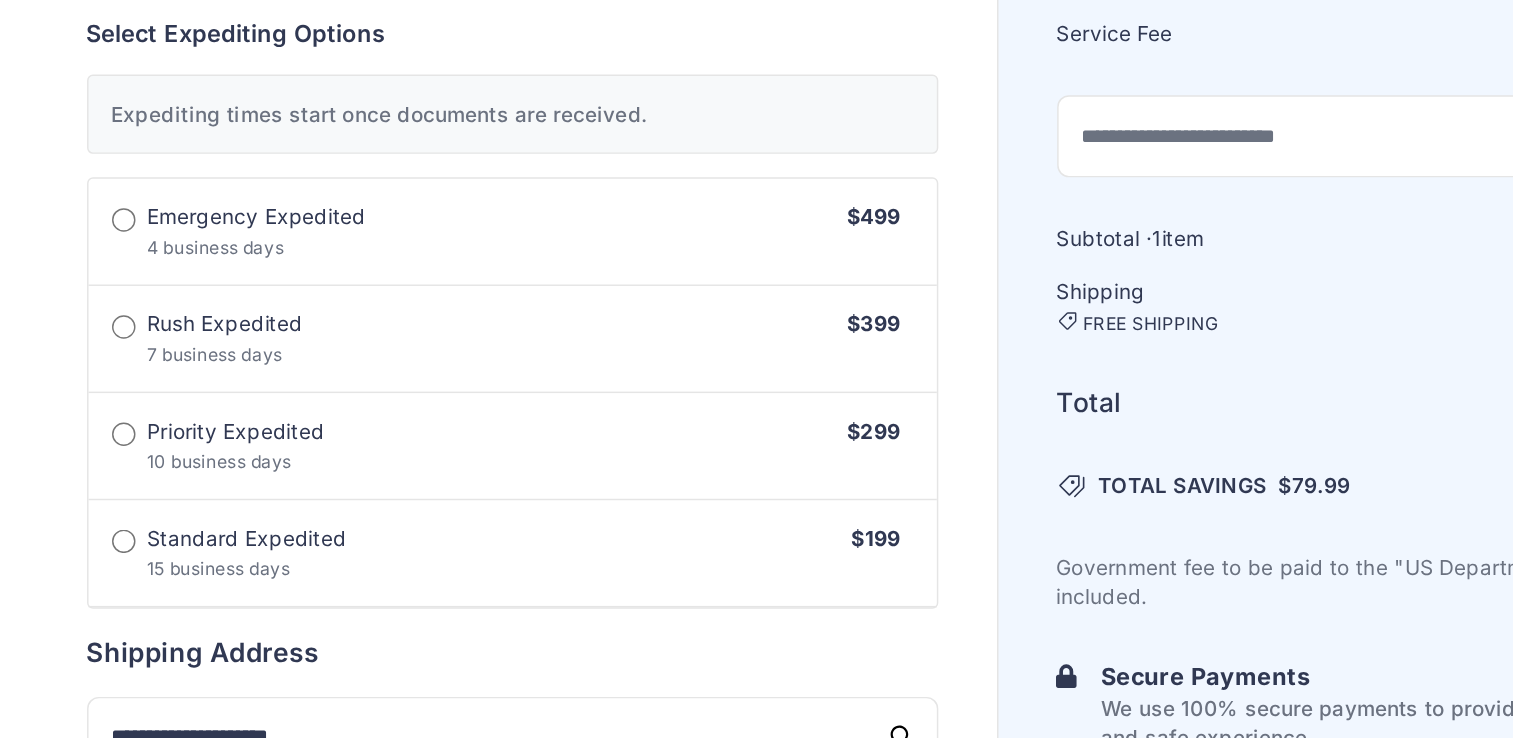 scroll, scrollTop: 528, scrollLeft: 0, axis: vertical 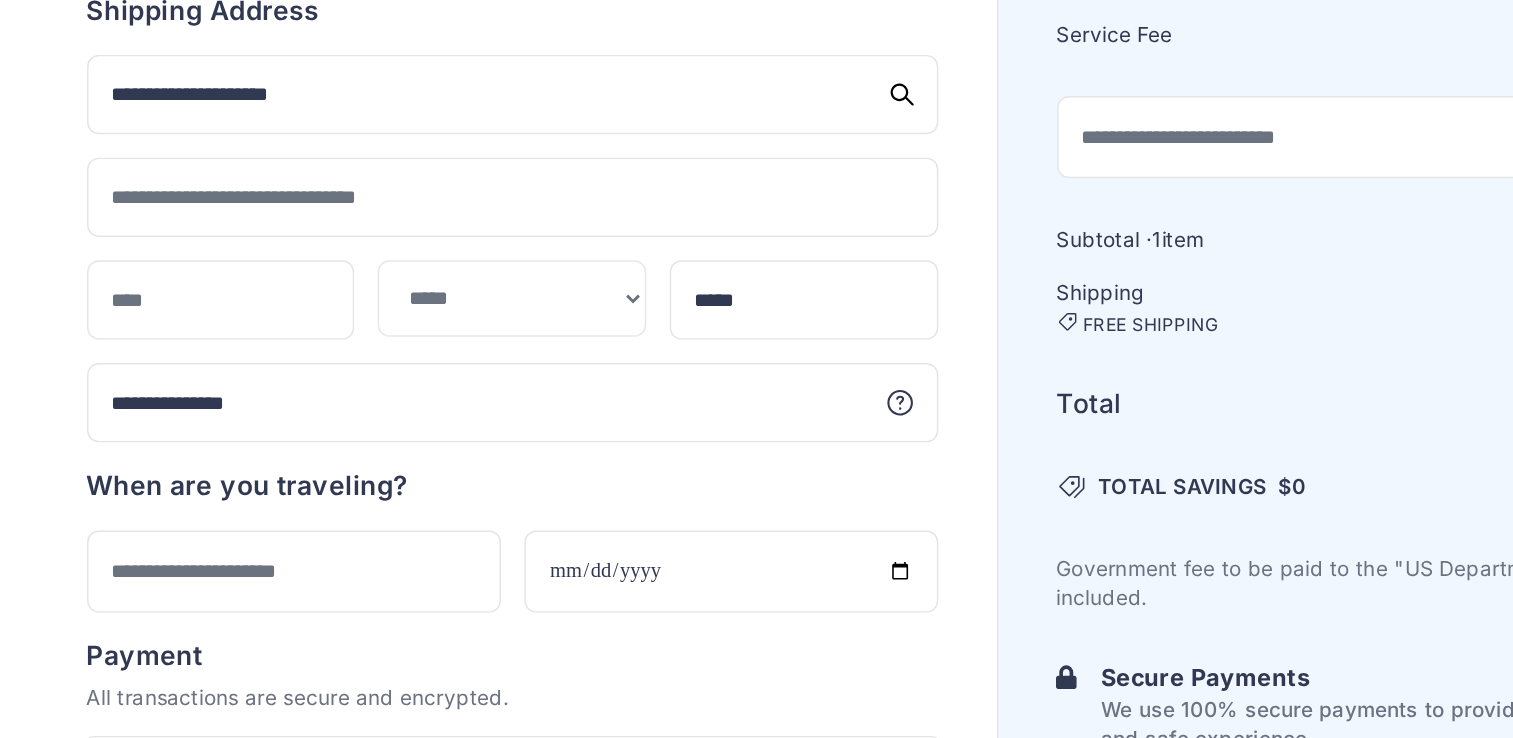 click on "**********" at bounding box center [427, 38] 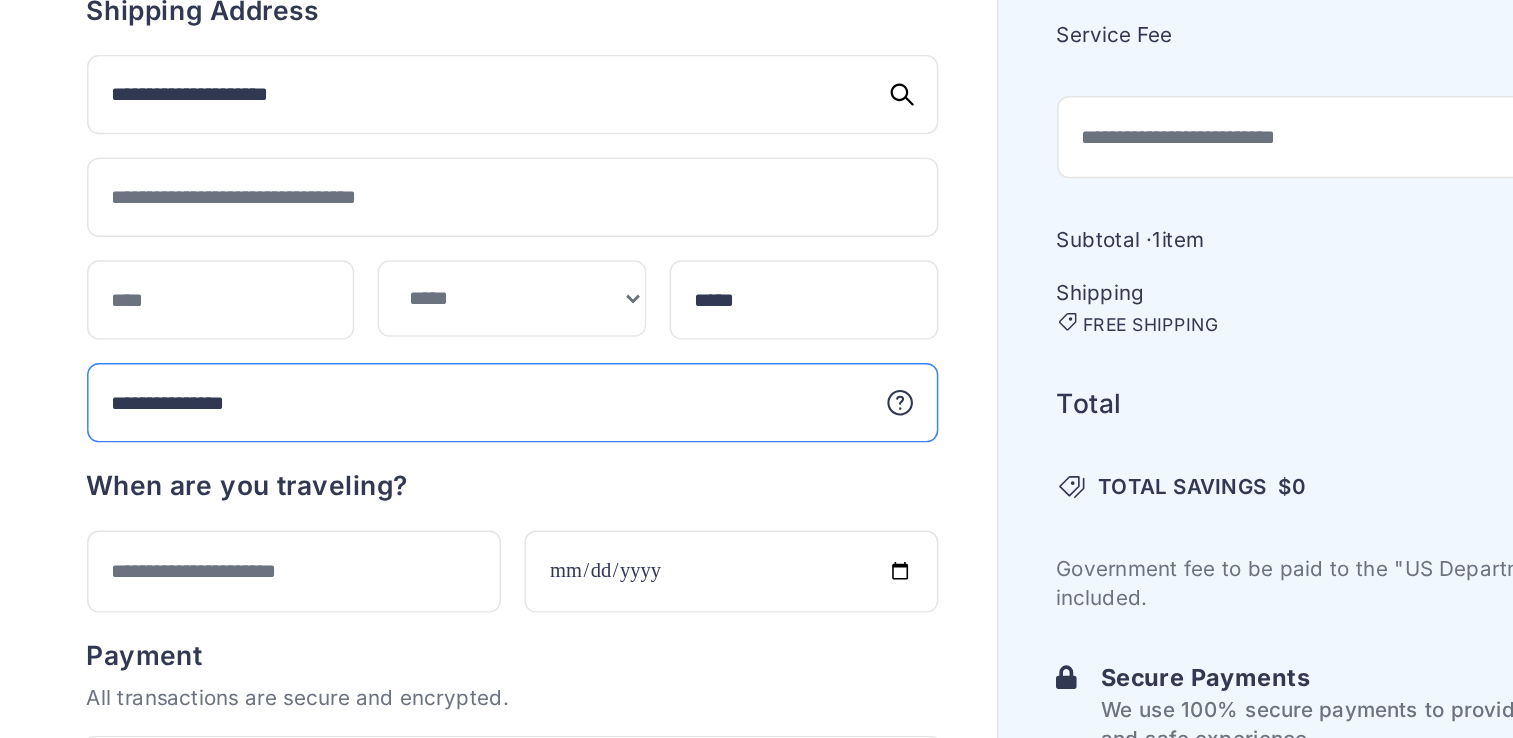 click on "**********" at bounding box center (427, 389) 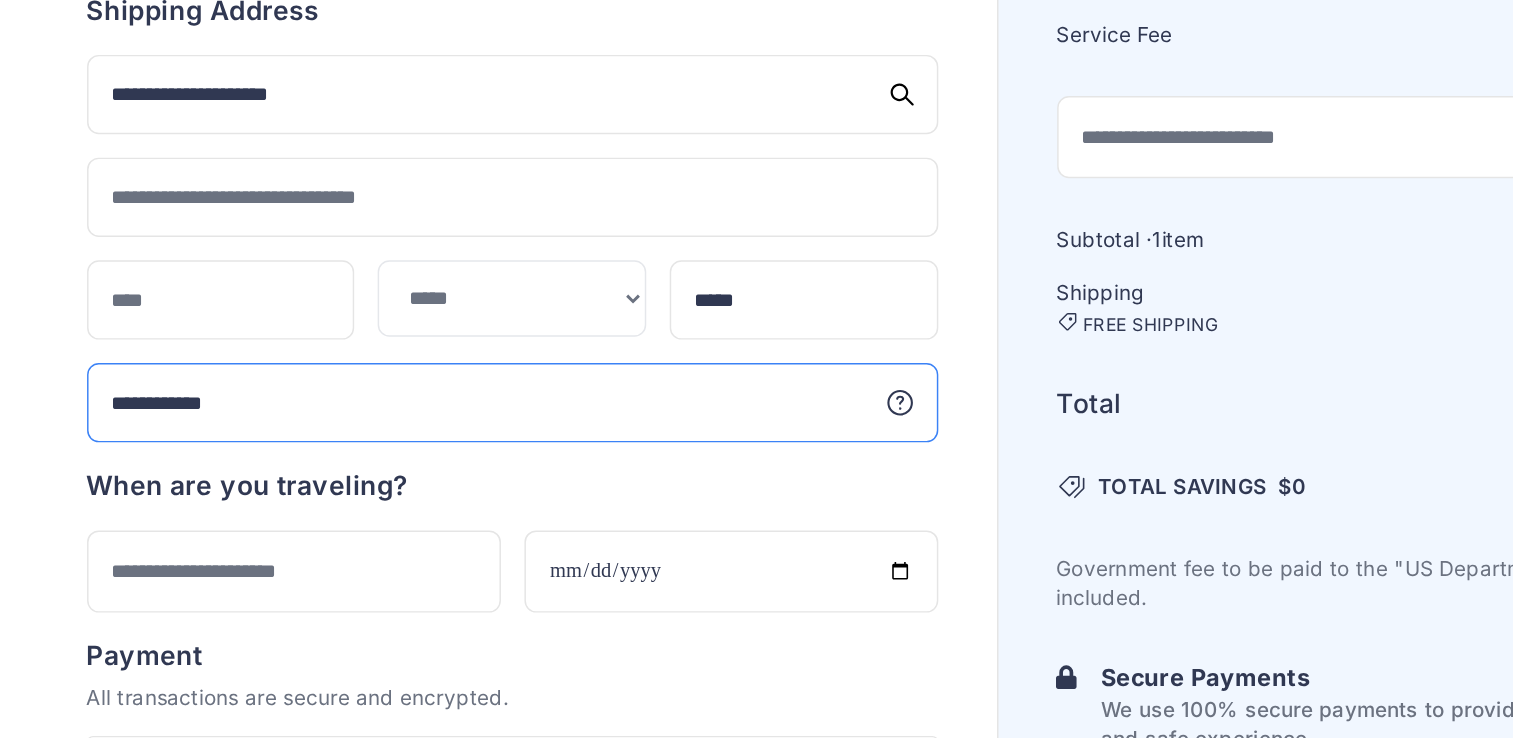 click on "**********" at bounding box center (427, 389) 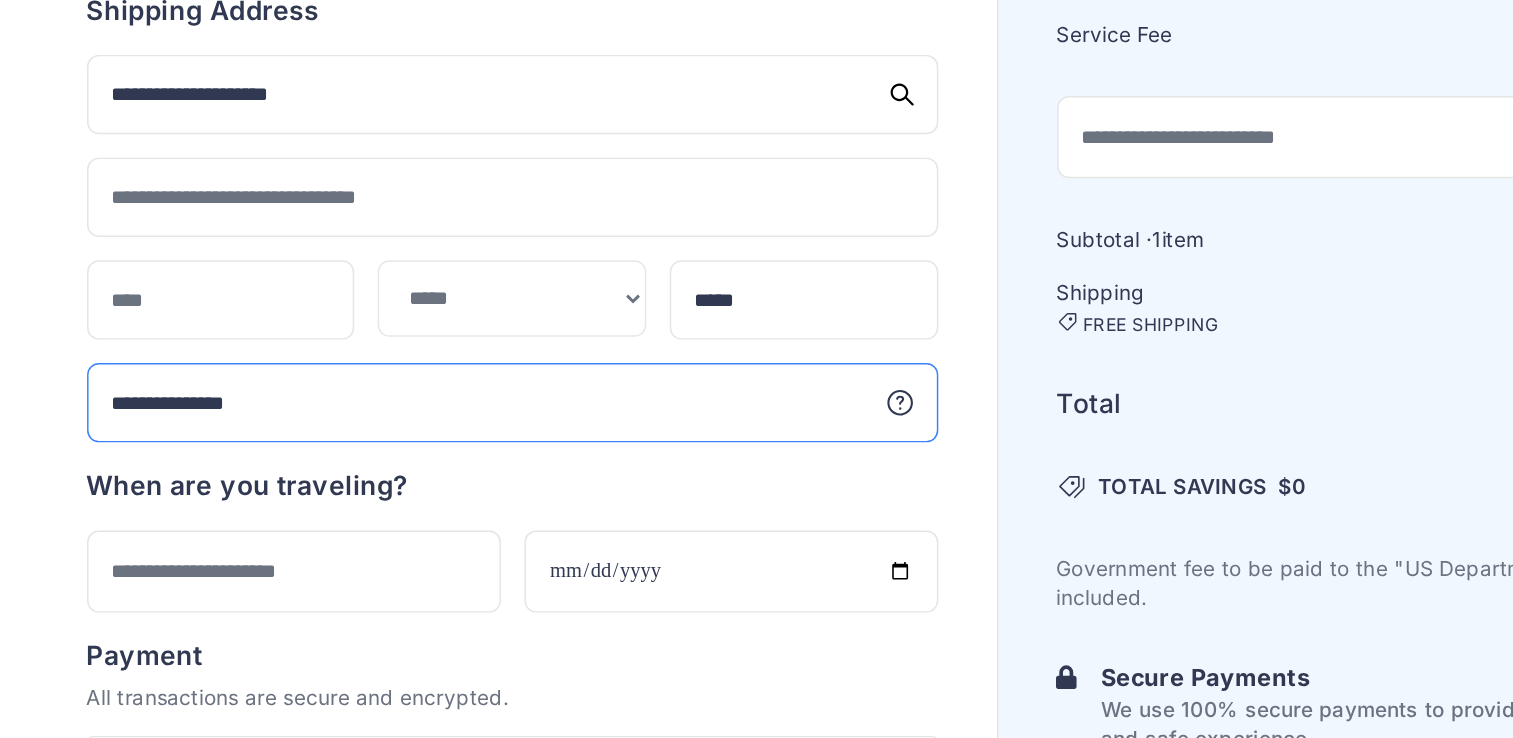 click on "**********" at bounding box center [427, 389] 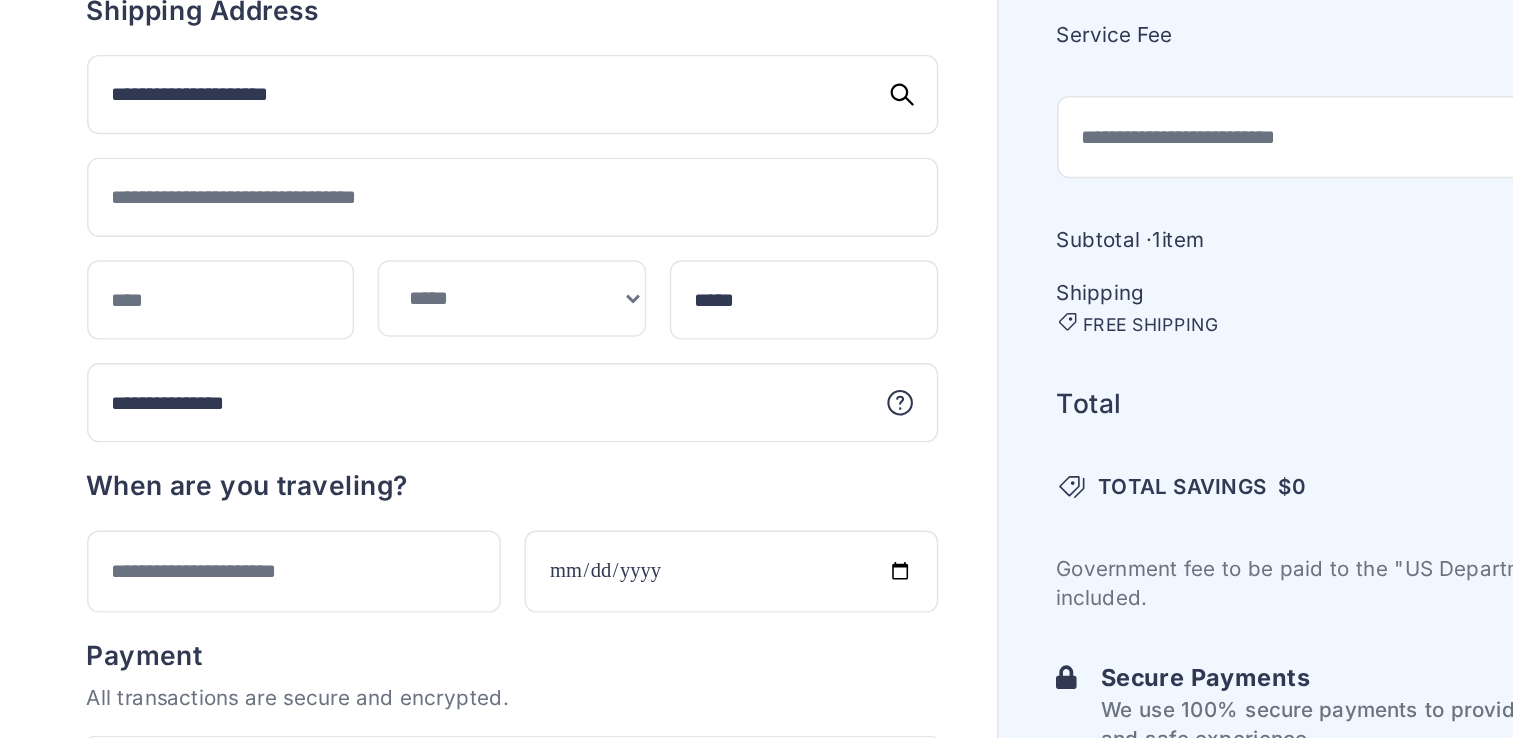click on "When are you traveling?" at bounding box center [427, 446] 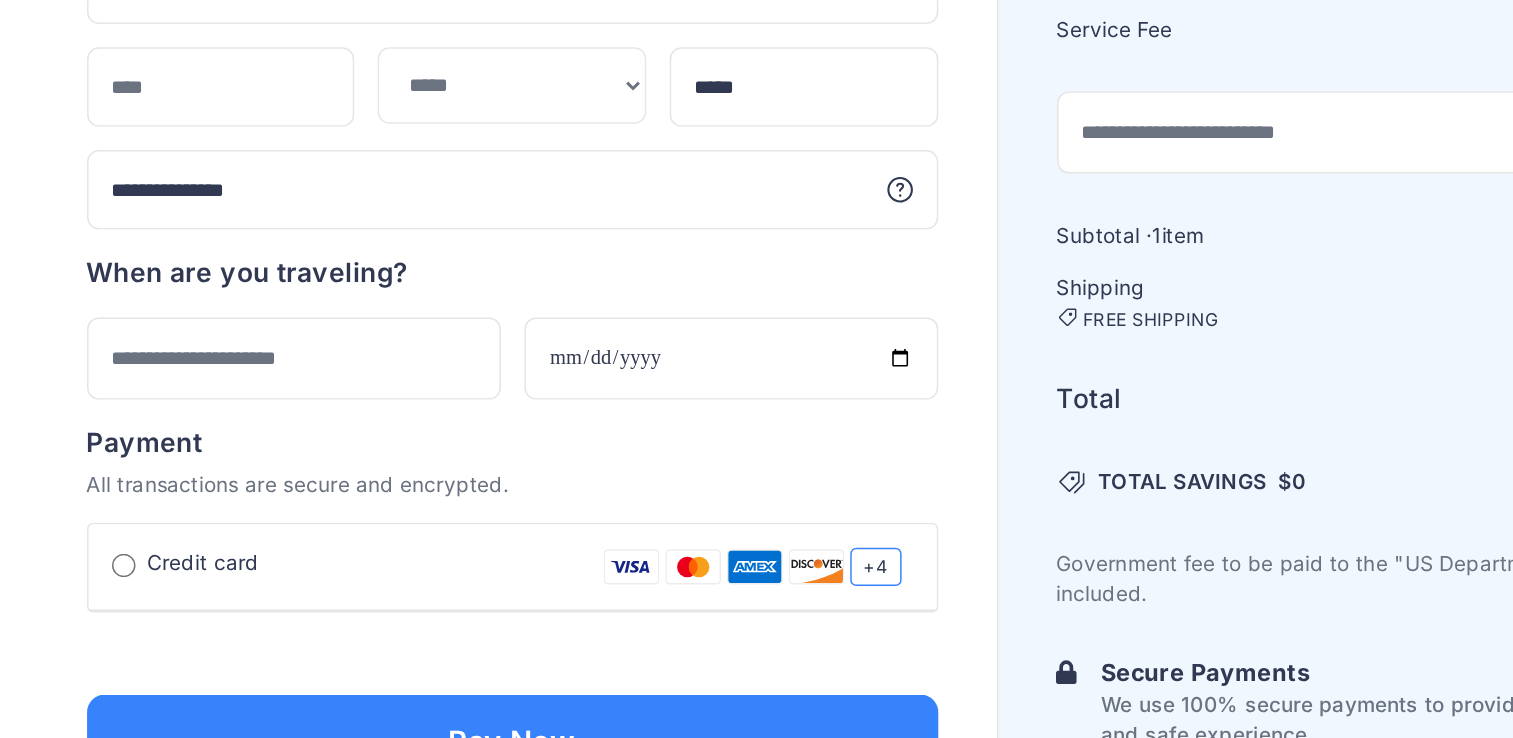 scroll, scrollTop: 1111, scrollLeft: 0, axis: vertical 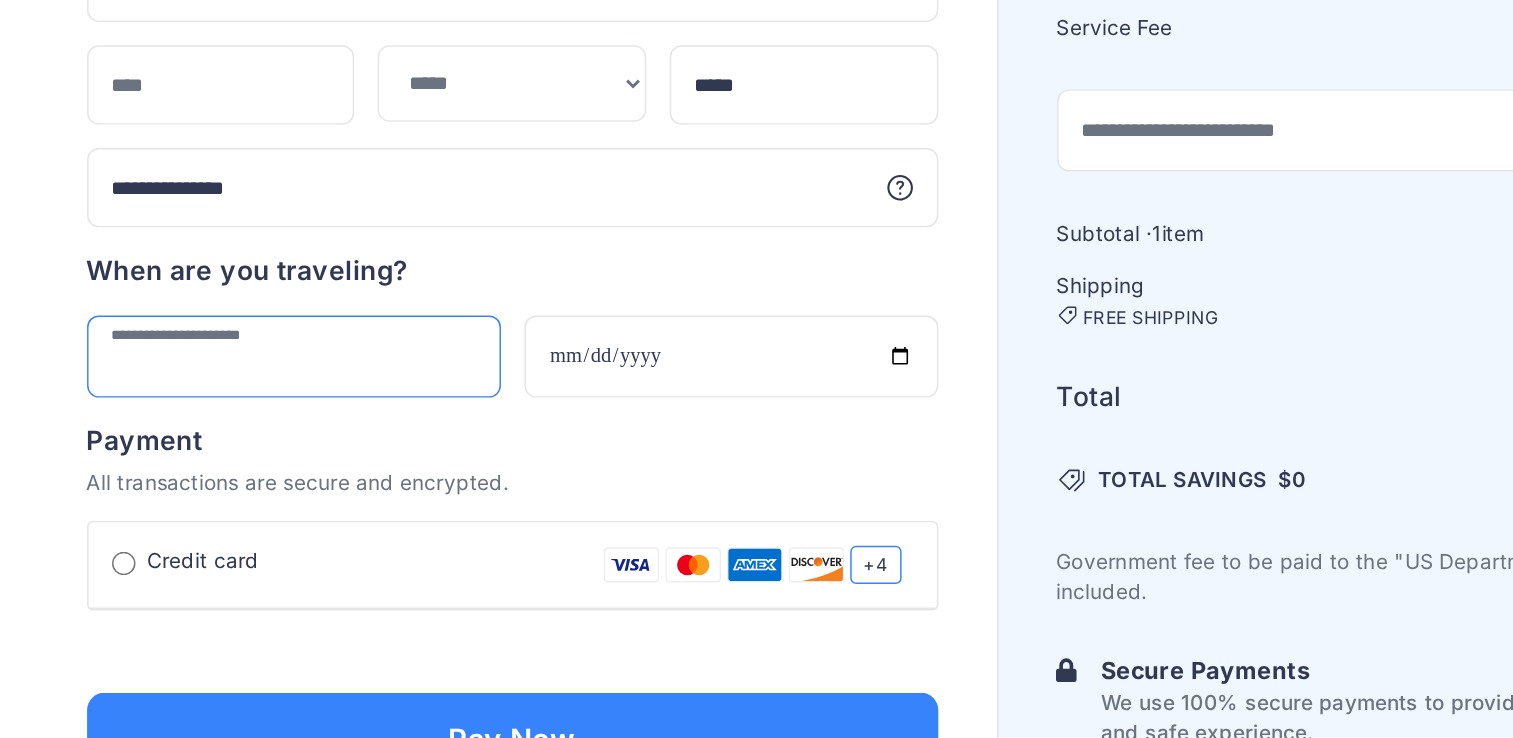 click at bounding box center [278, 357] 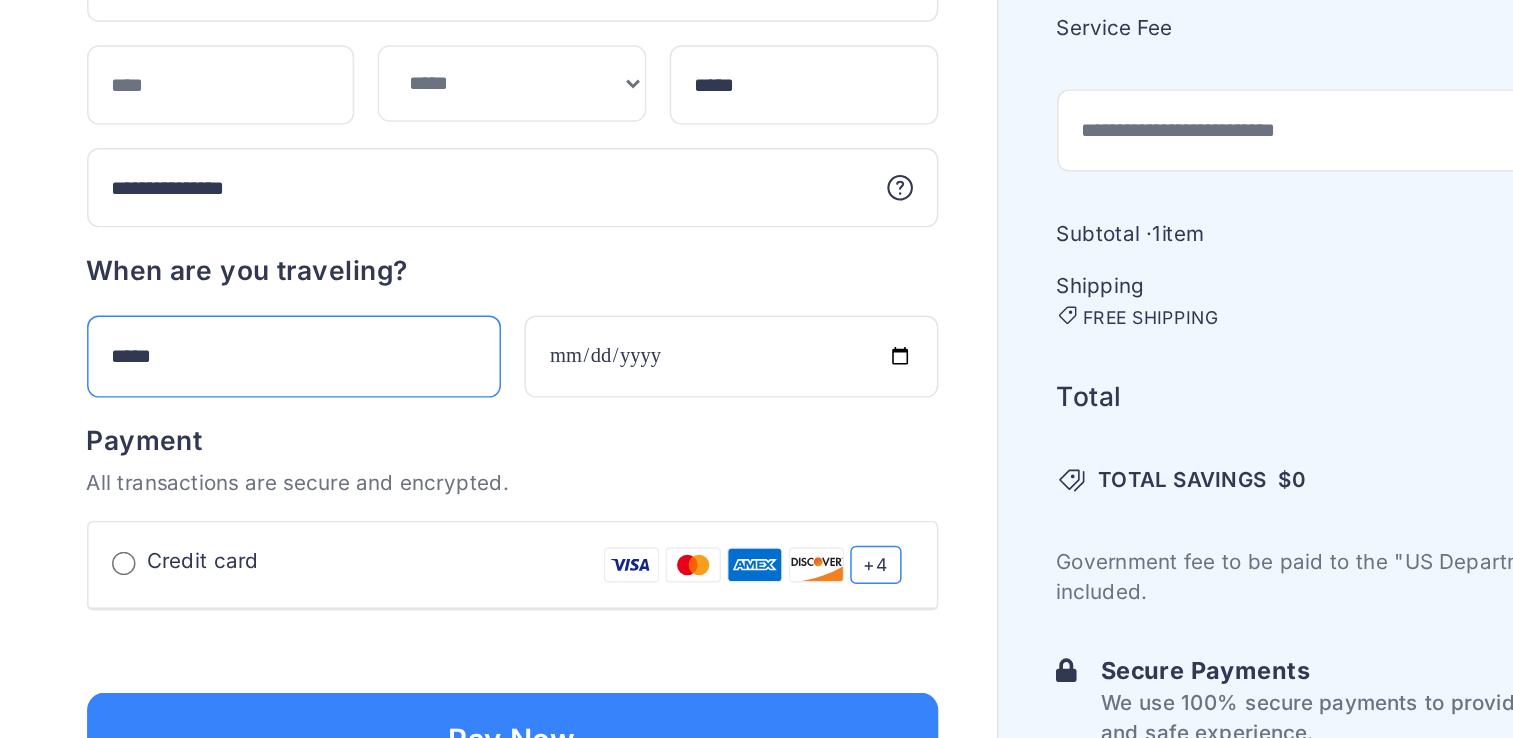 type on "*****" 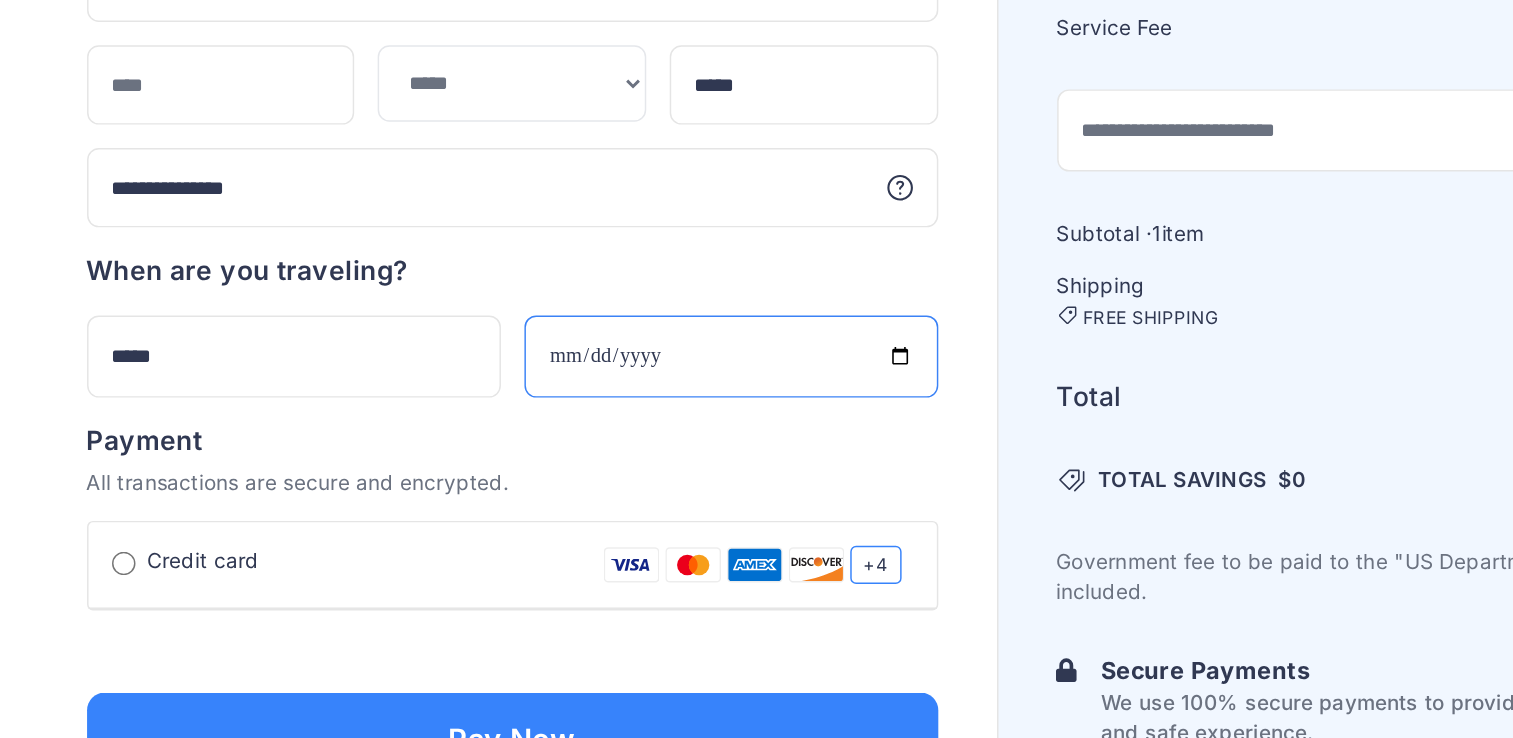 click at bounding box center [576, 357] 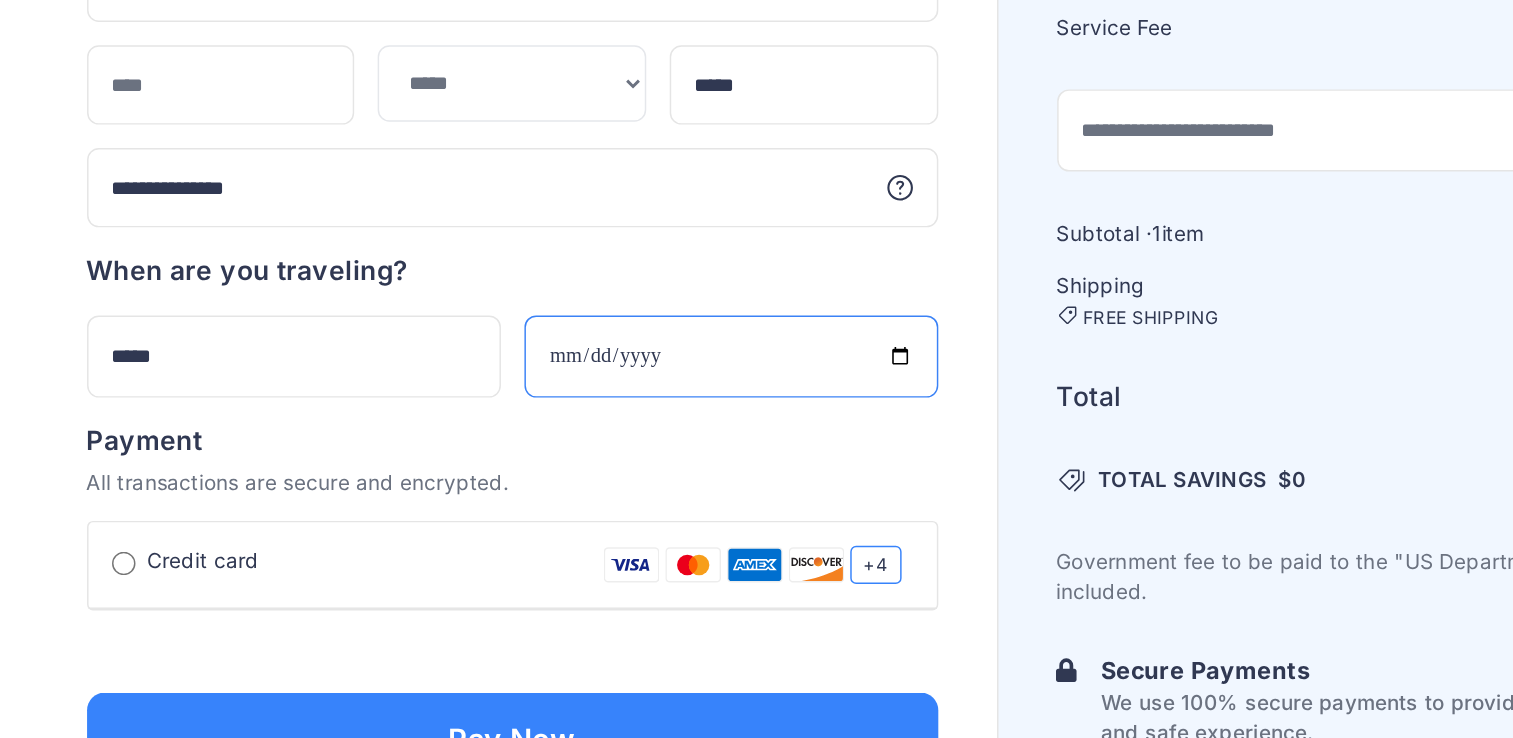 type on "**********" 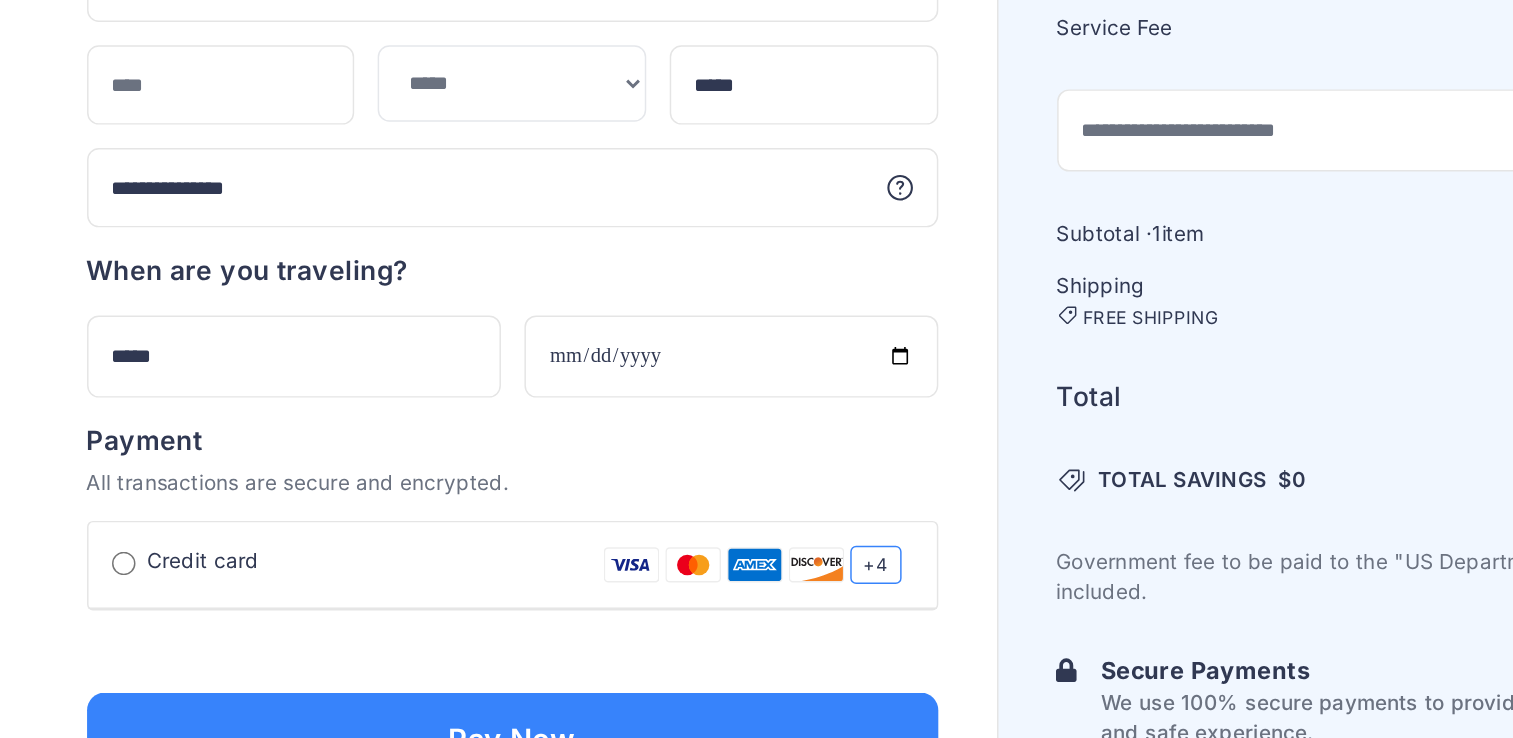 click on "Payment" at bounding box center [427, 415] 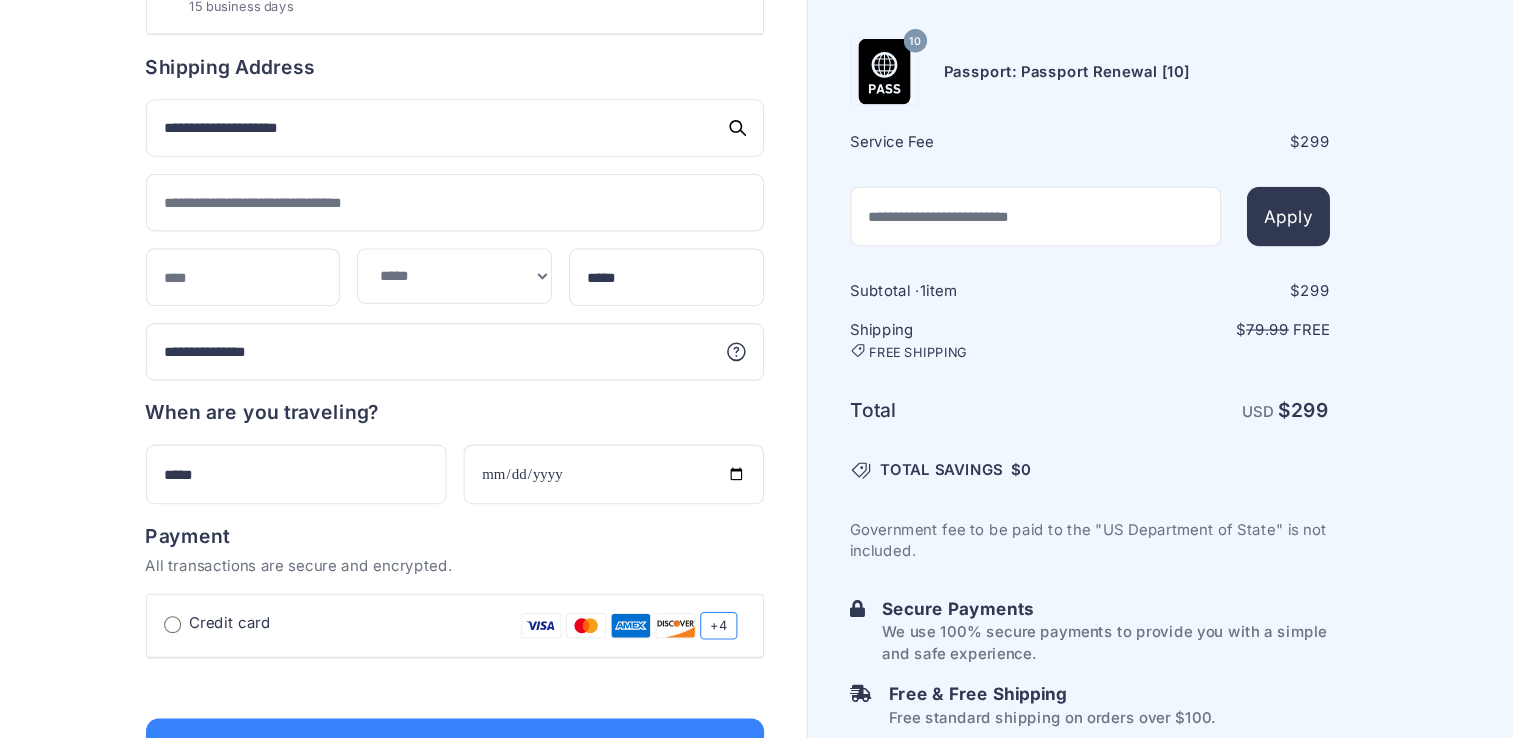 scroll, scrollTop: 1018, scrollLeft: 0, axis: vertical 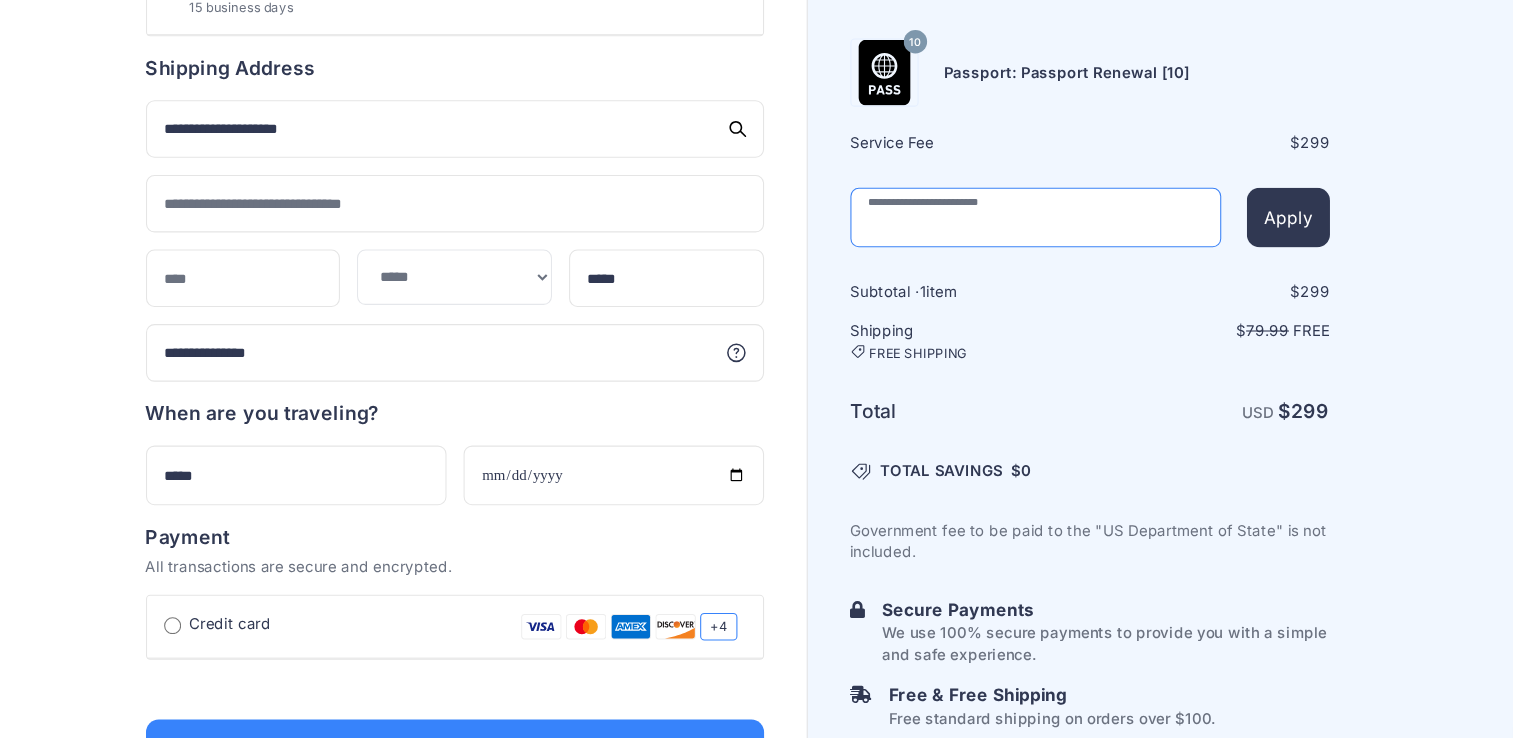 click at bounding box center (972, 208) 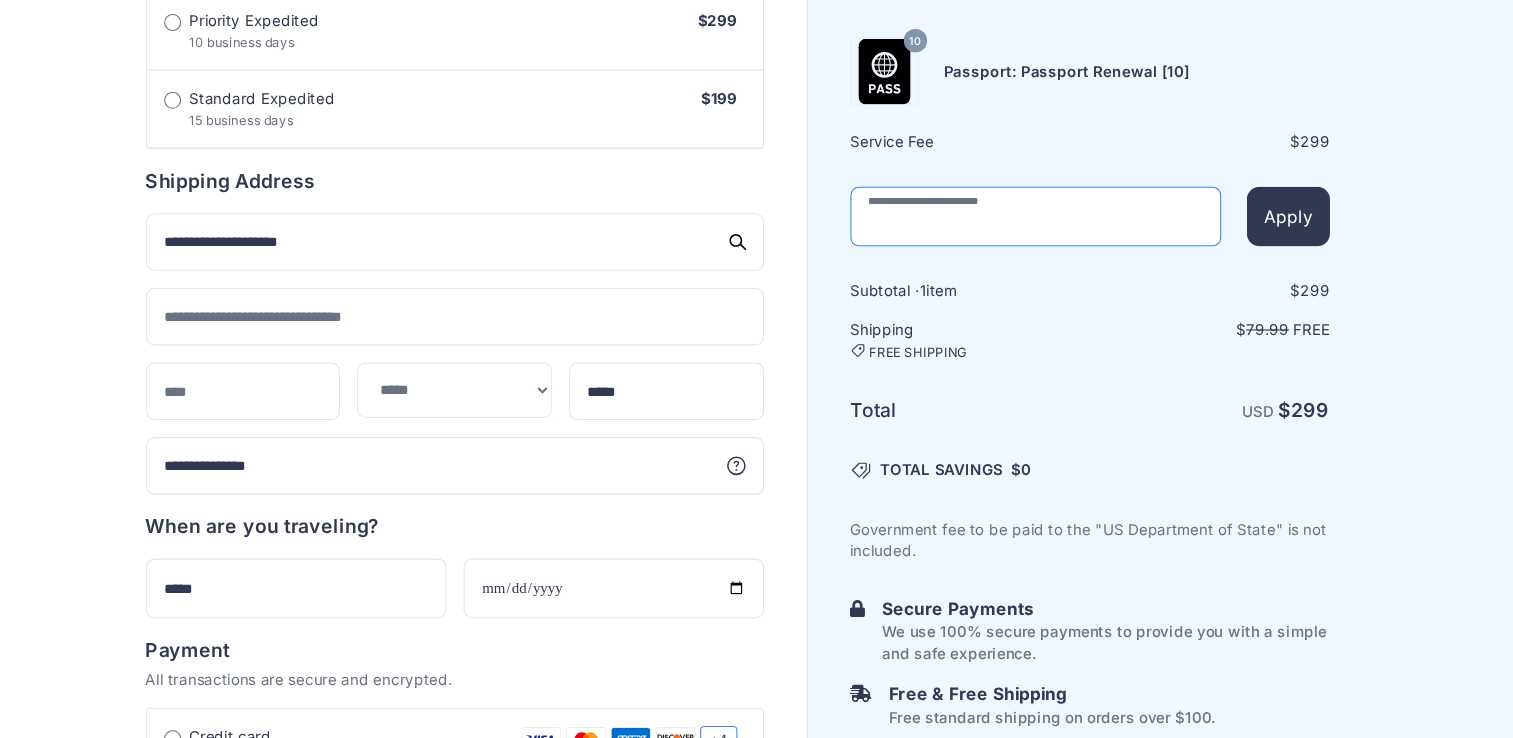 scroll, scrollTop: 911, scrollLeft: 0, axis: vertical 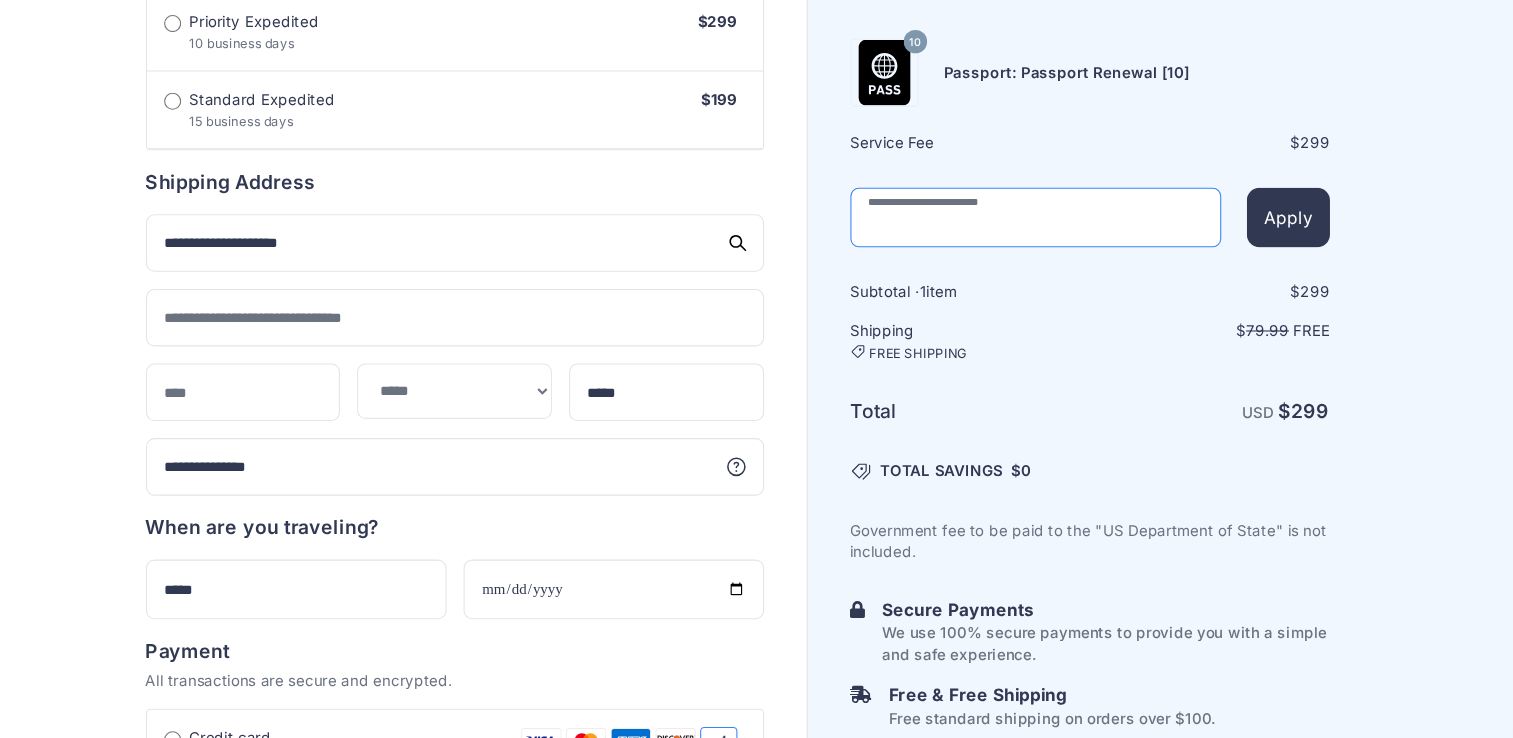 paste on "*********" 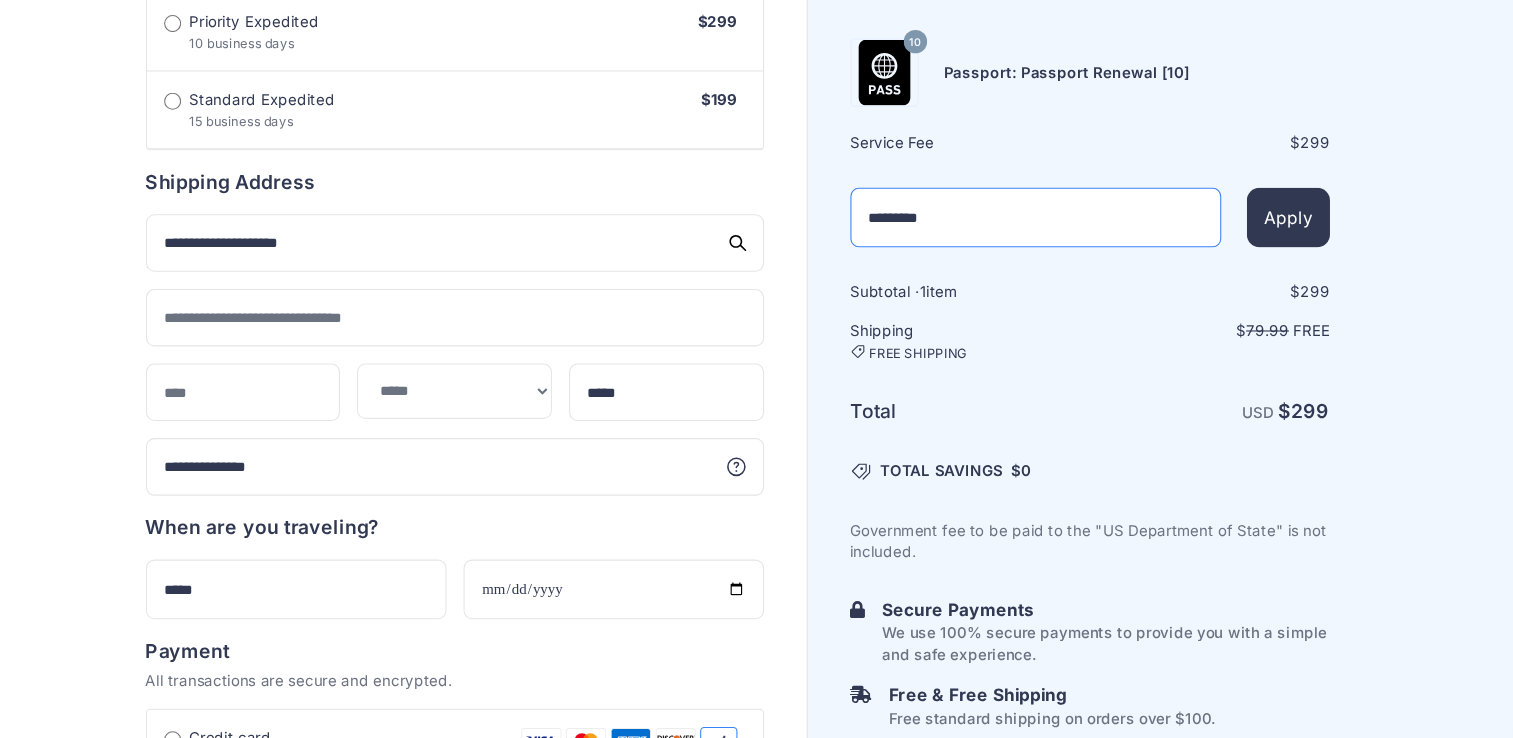 type on "*********" 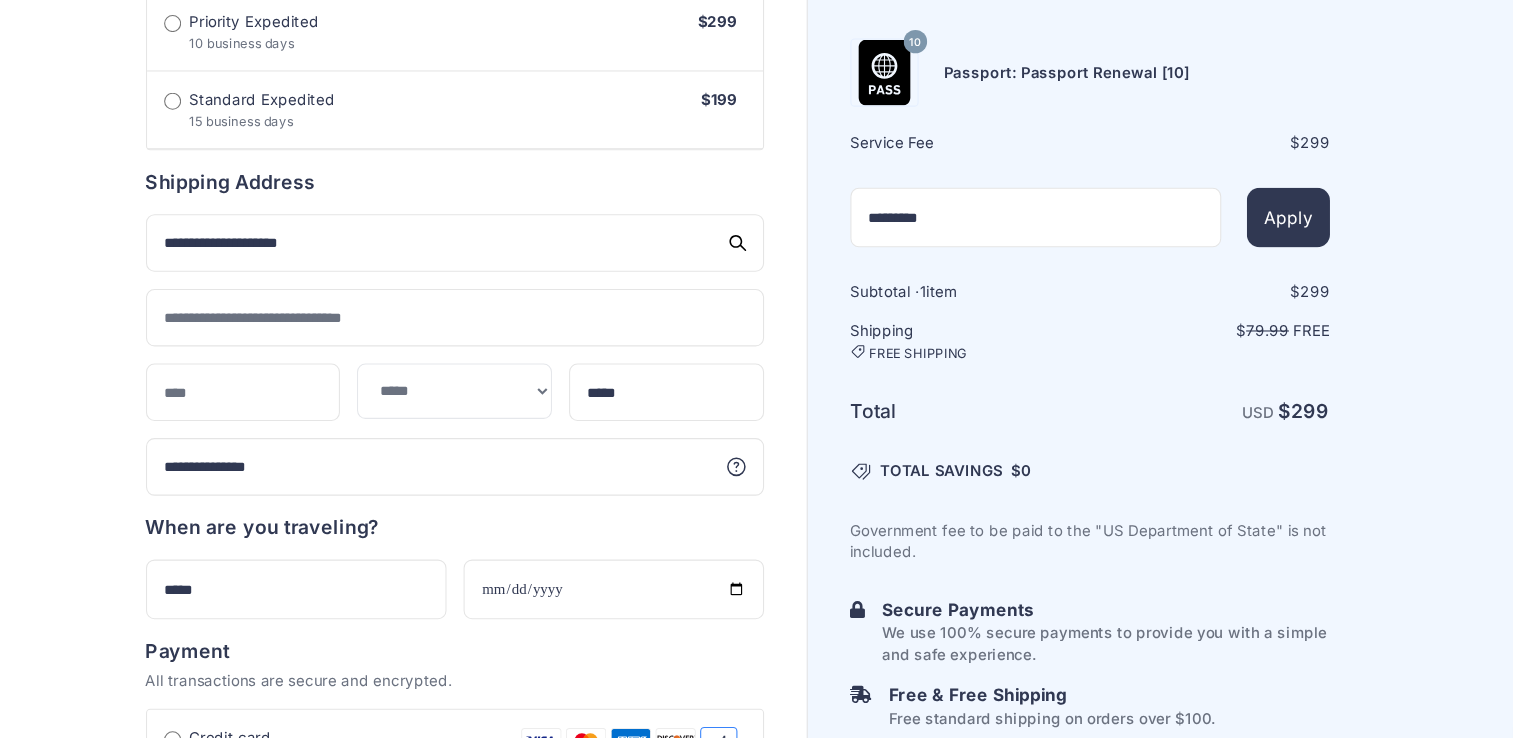 click on "10
Passport: Passport Renewal [10]
Service Fee
$ 299
*********
Apply
1 299 79.99" at bounding box center [1136, 116] 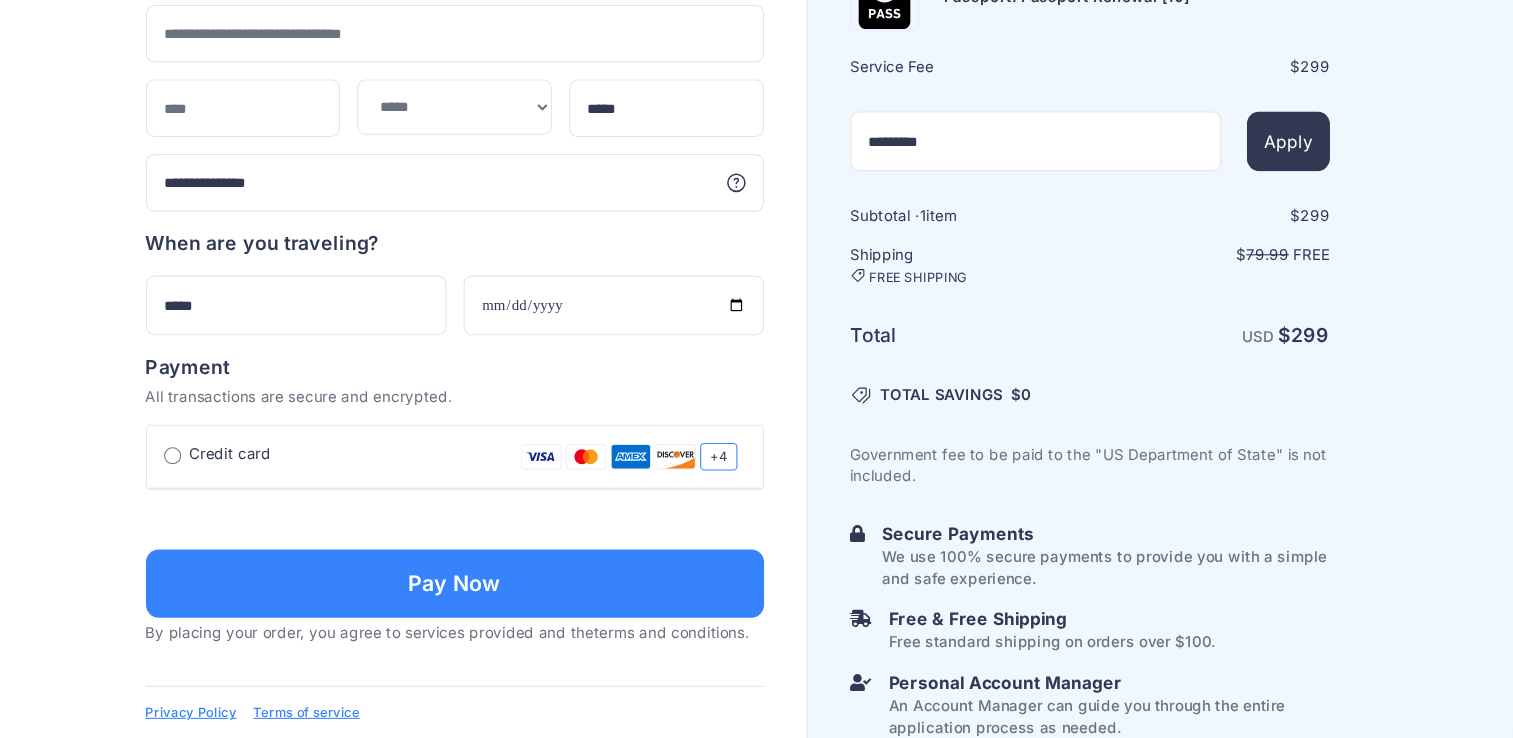scroll, scrollTop: 1463, scrollLeft: 0, axis: vertical 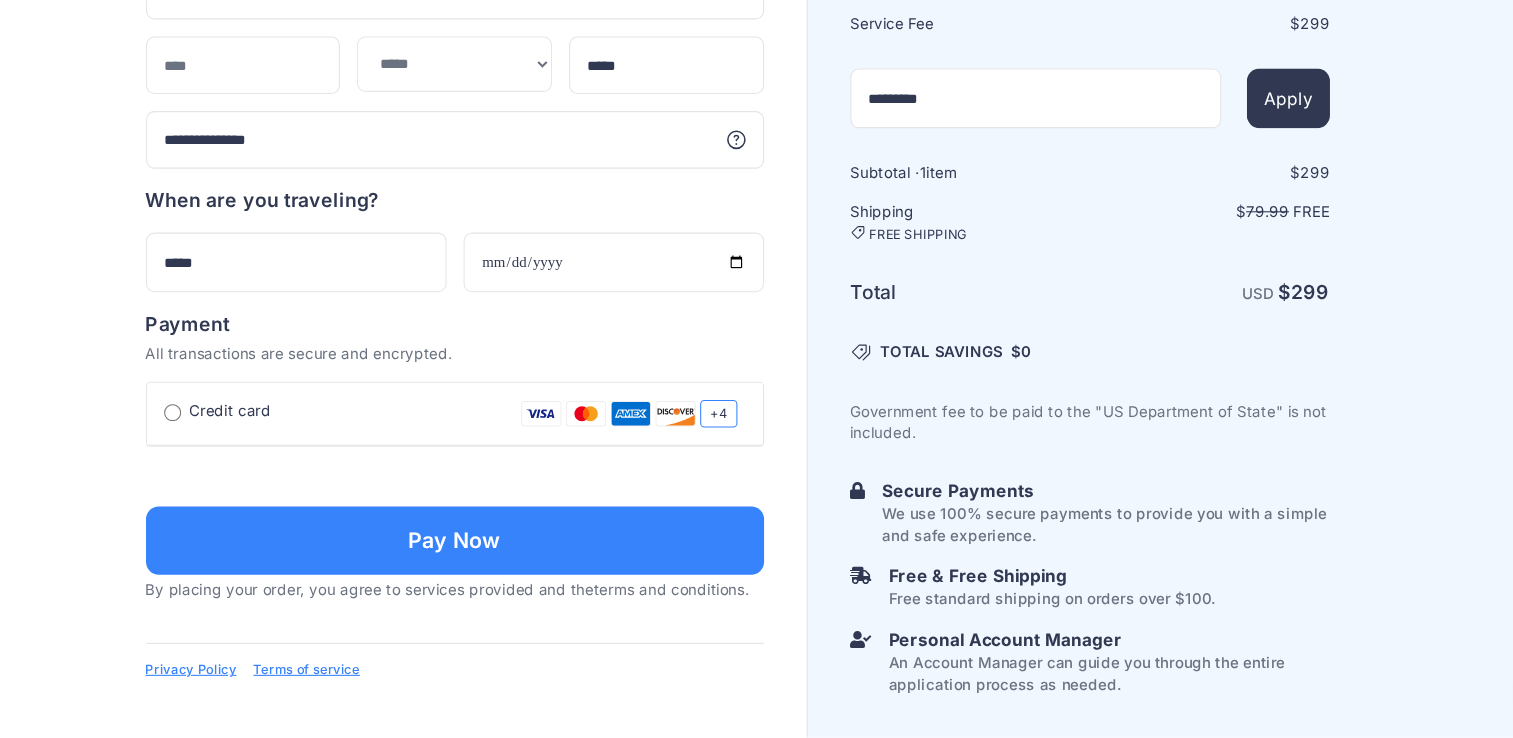 click on "Apply" at bounding box center (1208, 137) 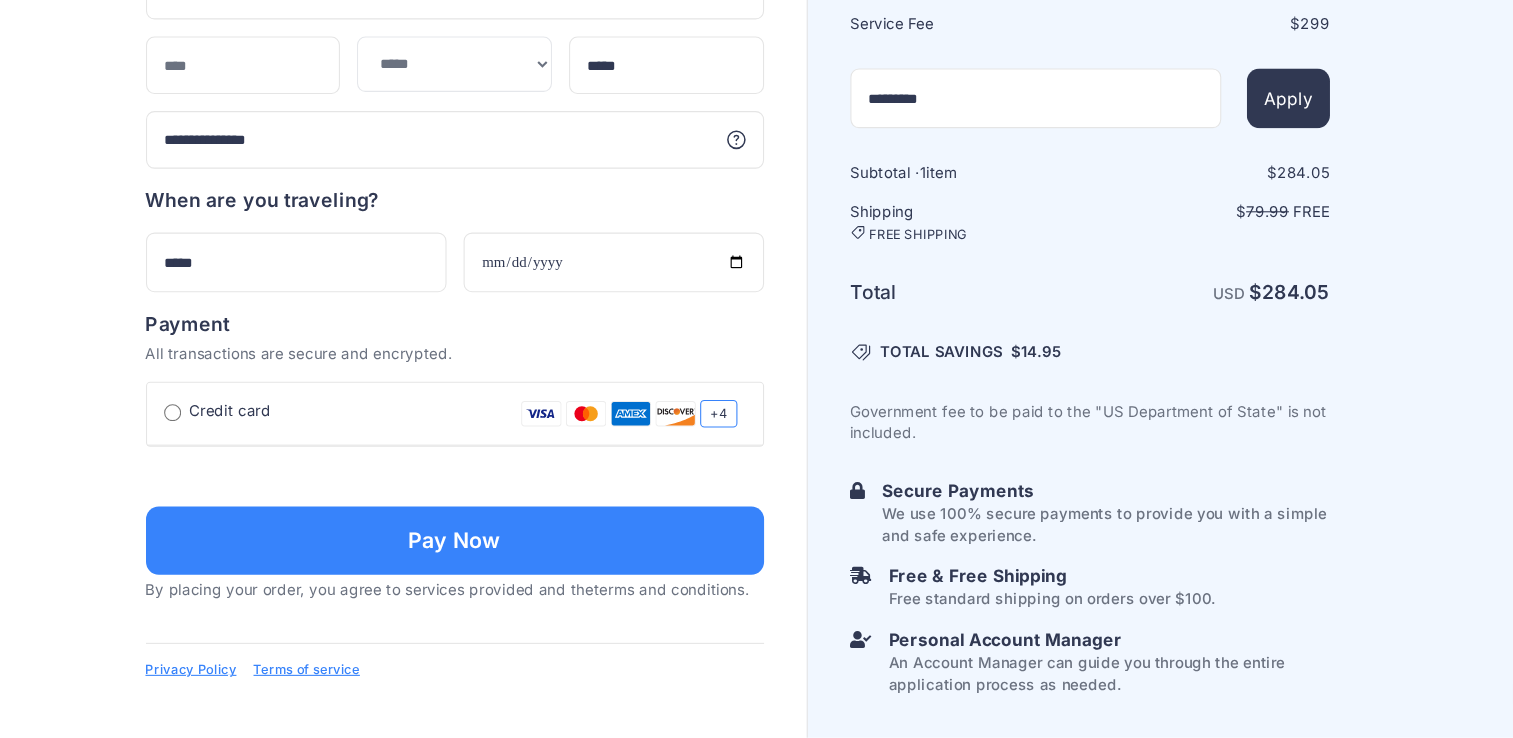 scroll, scrollTop: 1462, scrollLeft: 0, axis: vertical 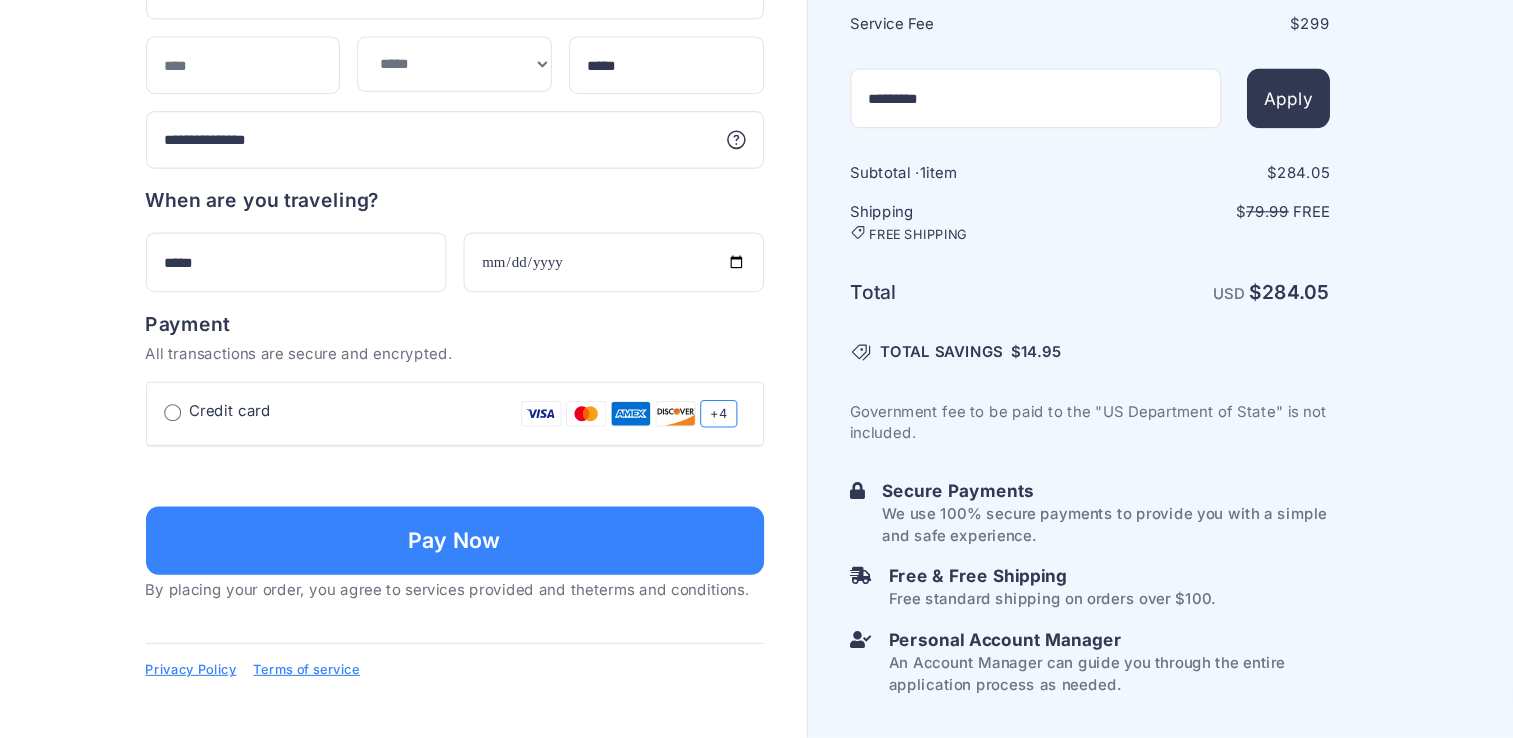 click at bounding box center (427, 490) 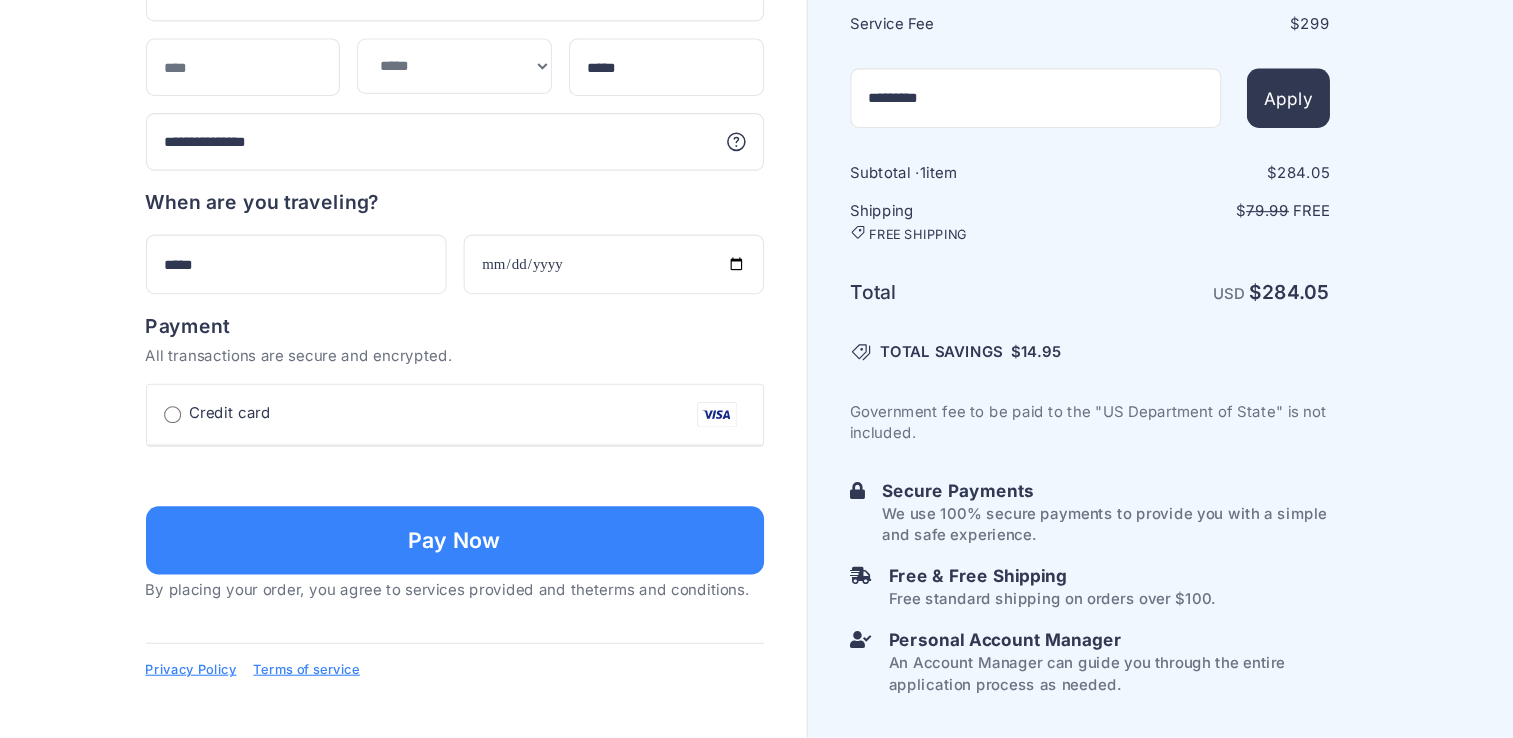 scroll, scrollTop: 1461, scrollLeft: 0, axis: vertical 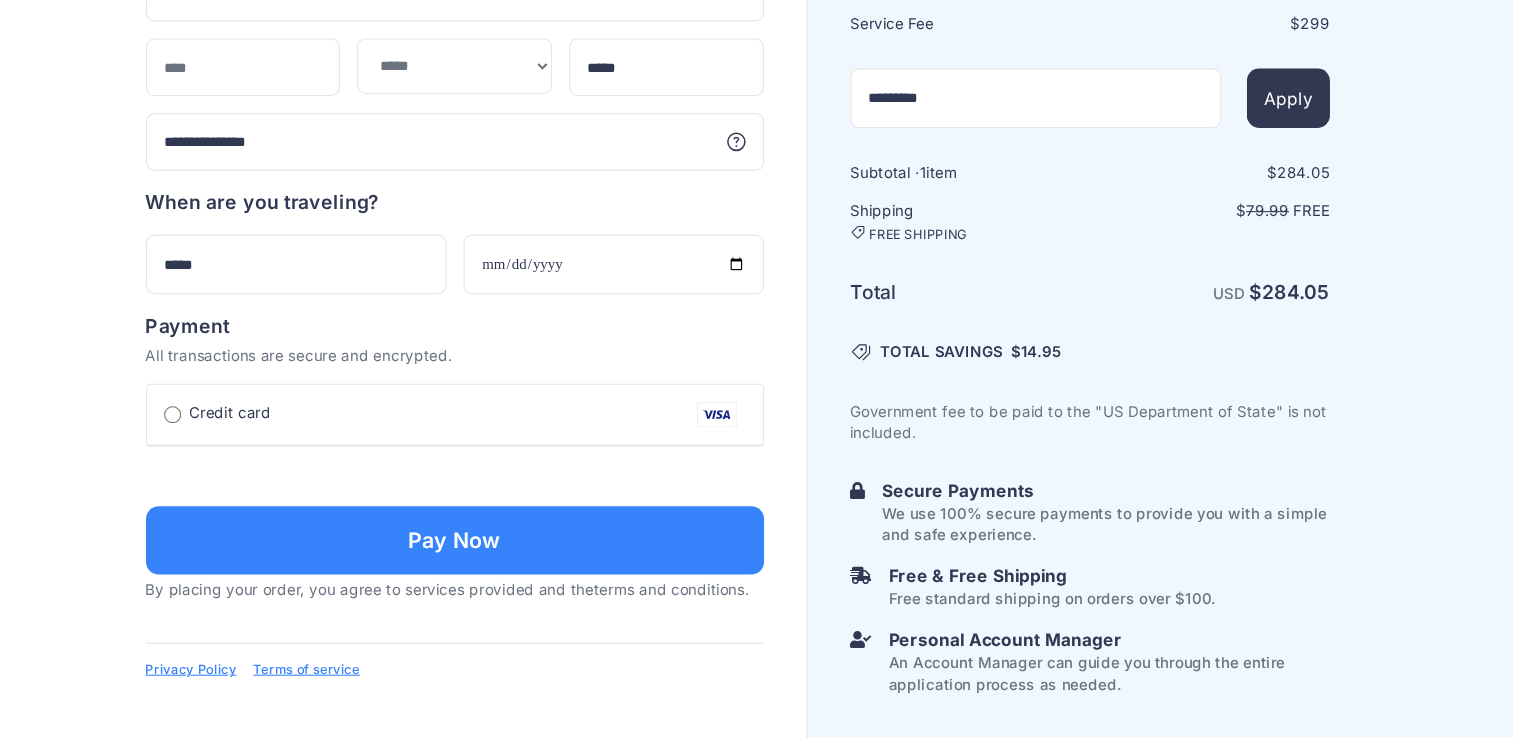 type on "**********" 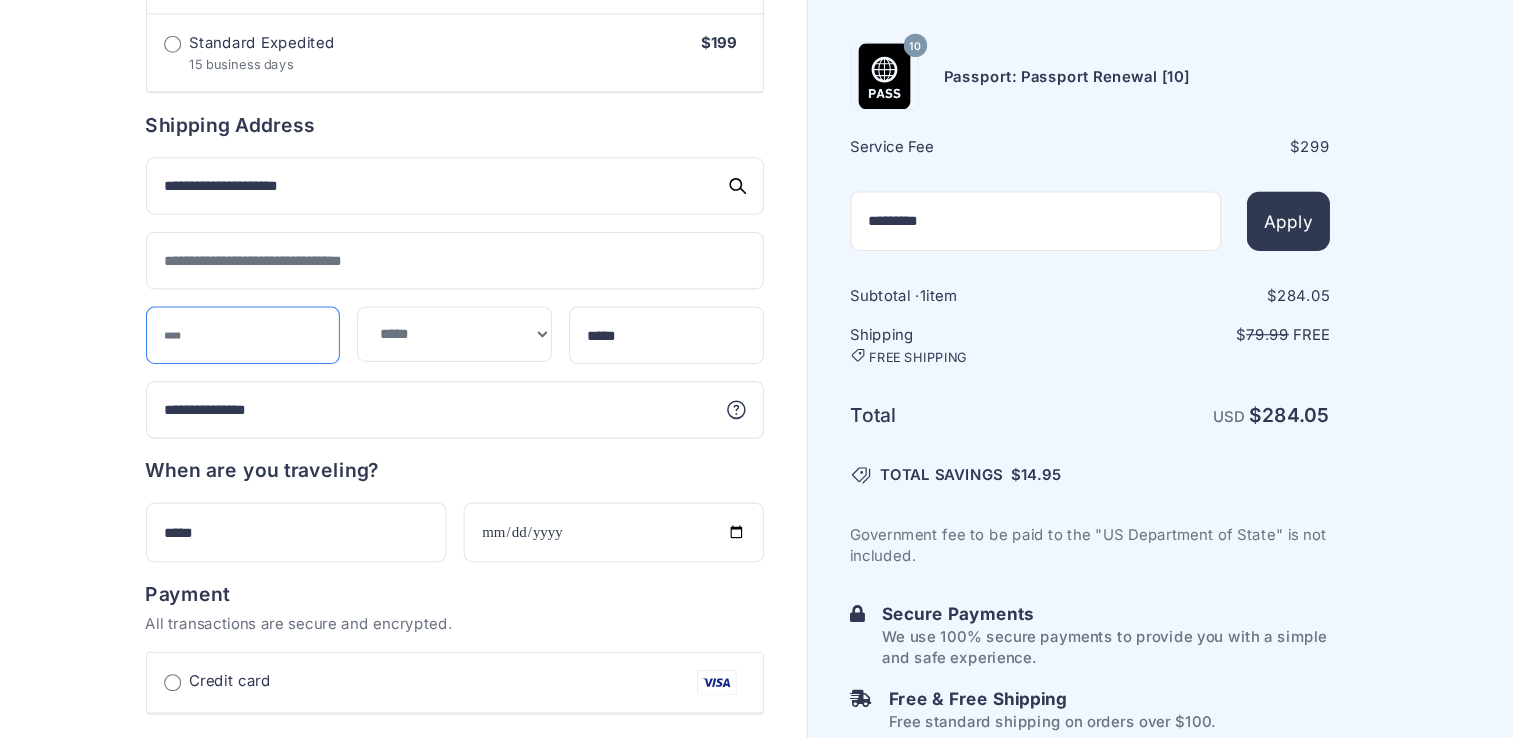 scroll, scrollTop: 967, scrollLeft: 0, axis: vertical 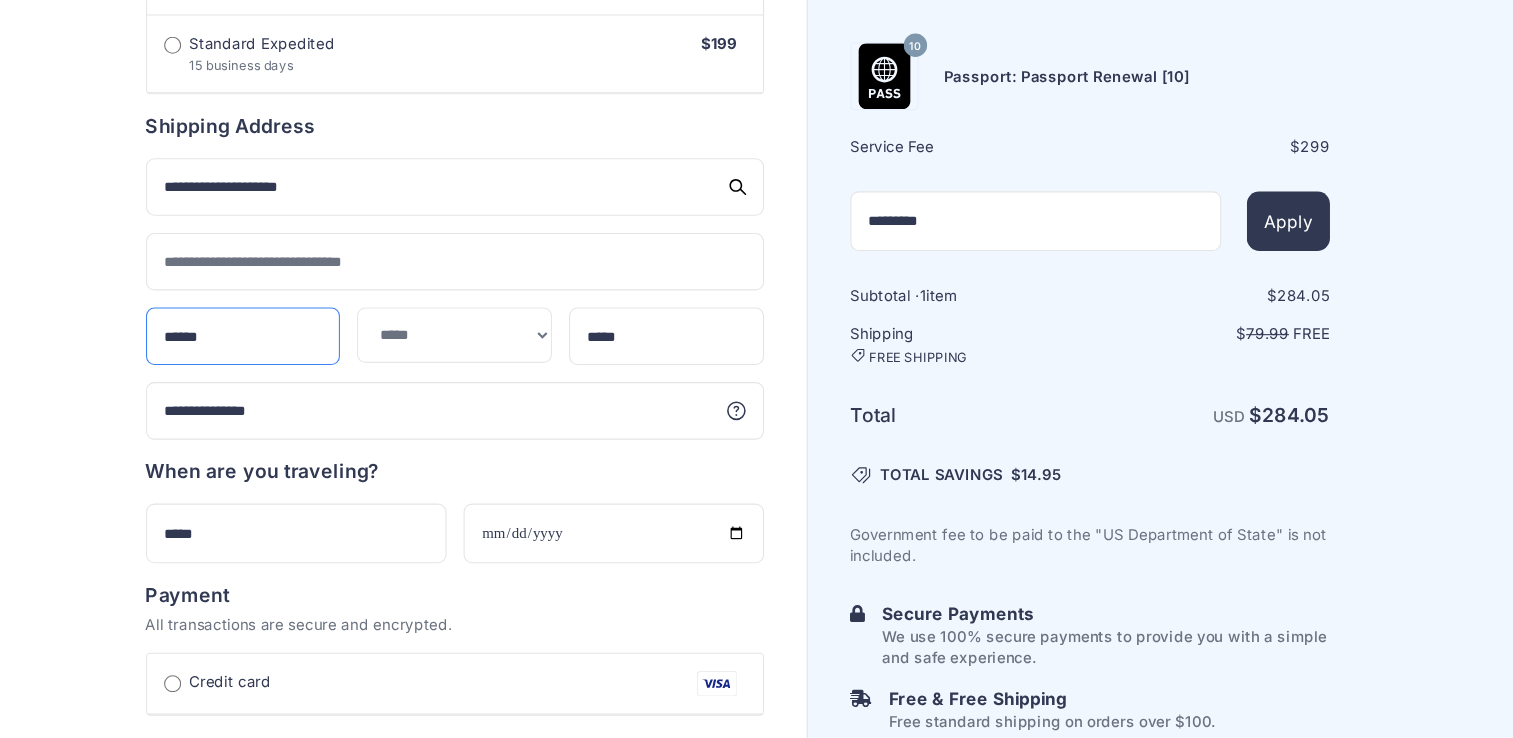 type on "******" 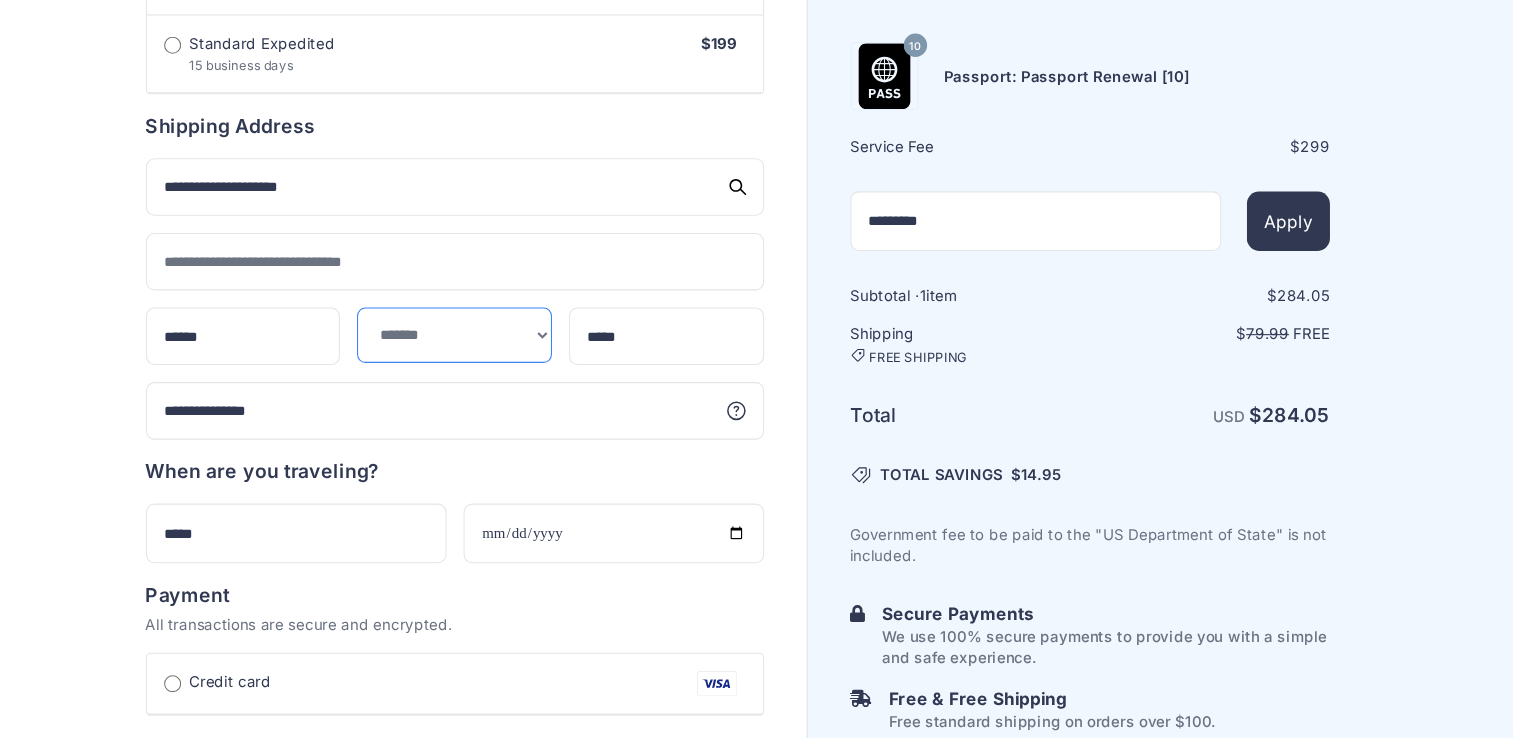 select on "**" 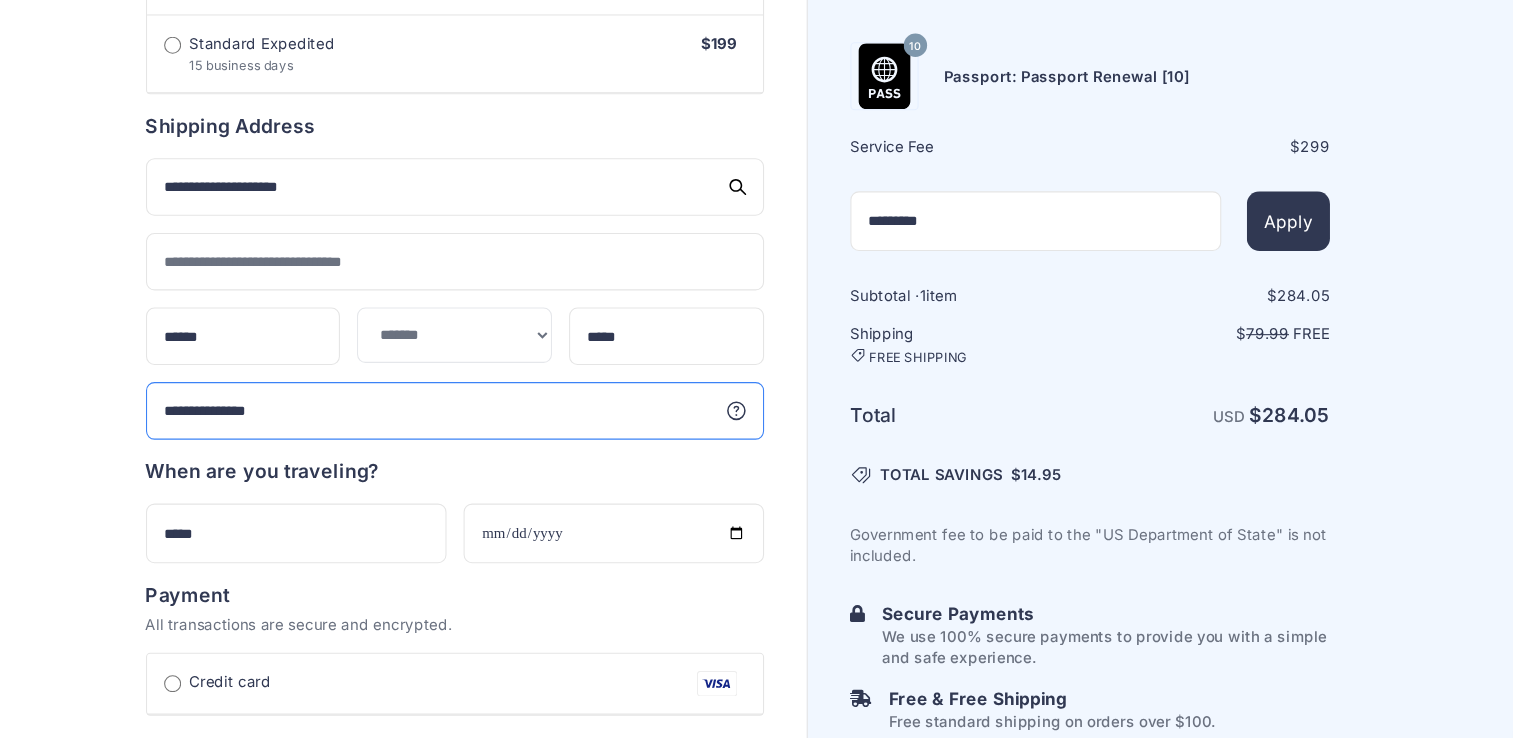 click on "**********" at bounding box center [427, 386] 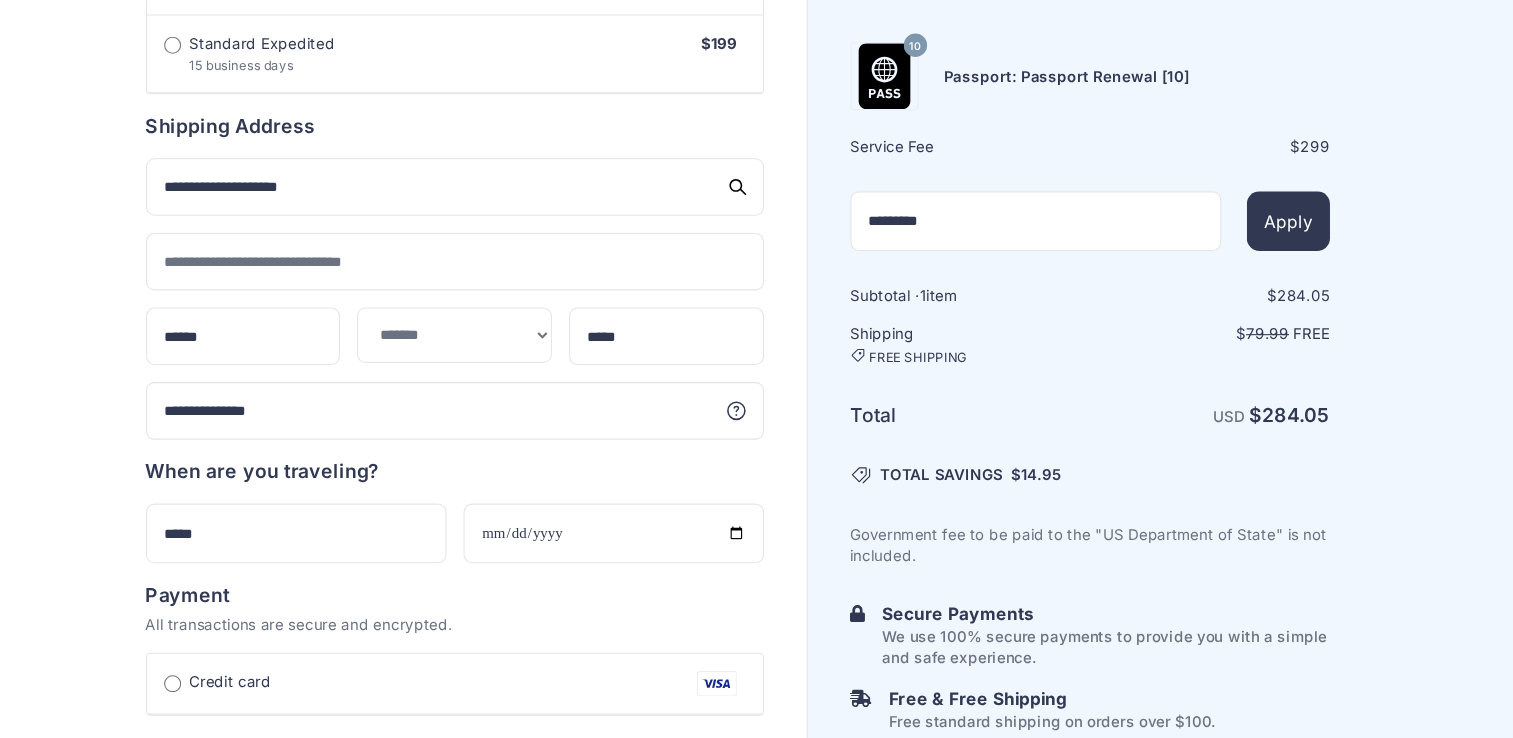 click on "When are you traveling?" at bounding box center (247, 443) 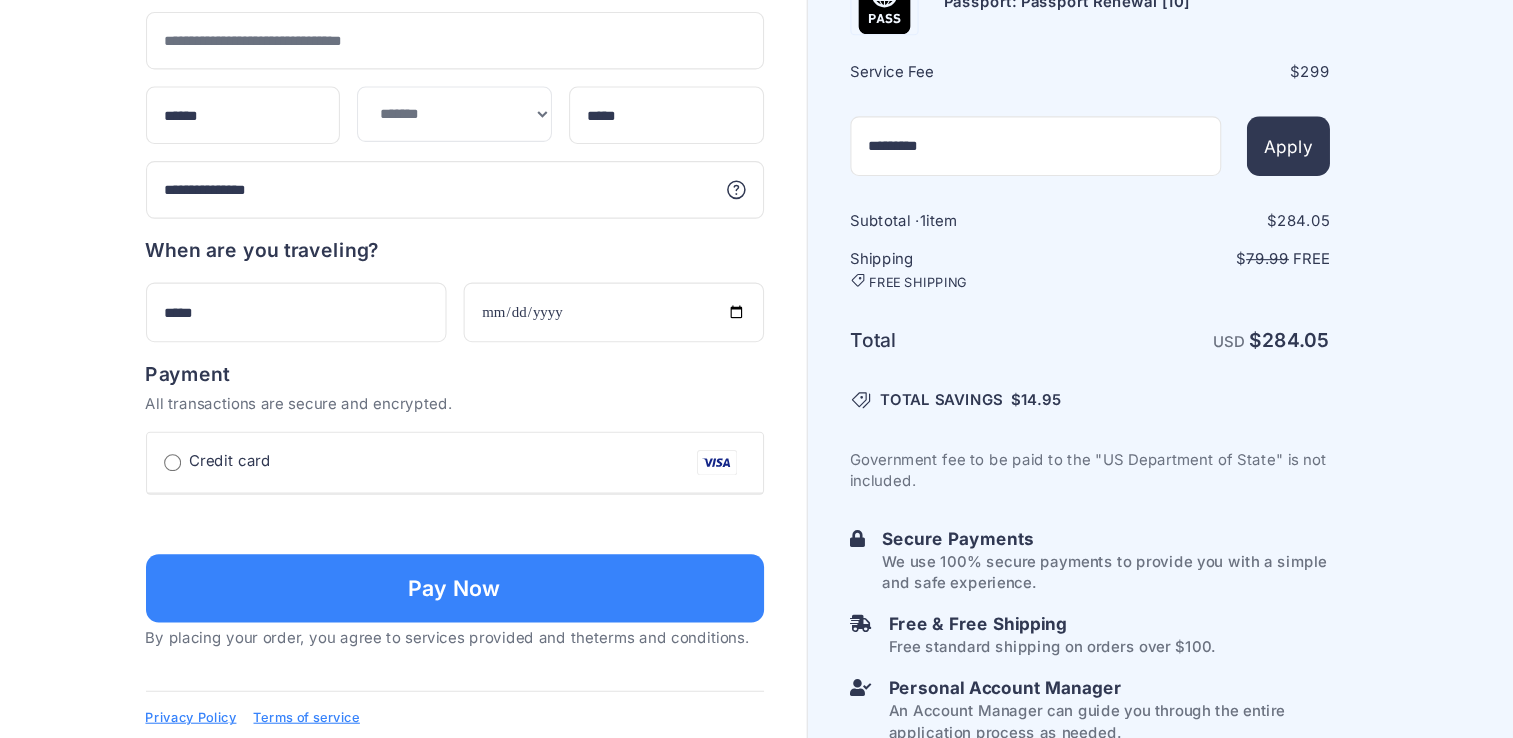 scroll, scrollTop: 1460, scrollLeft: 0, axis: vertical 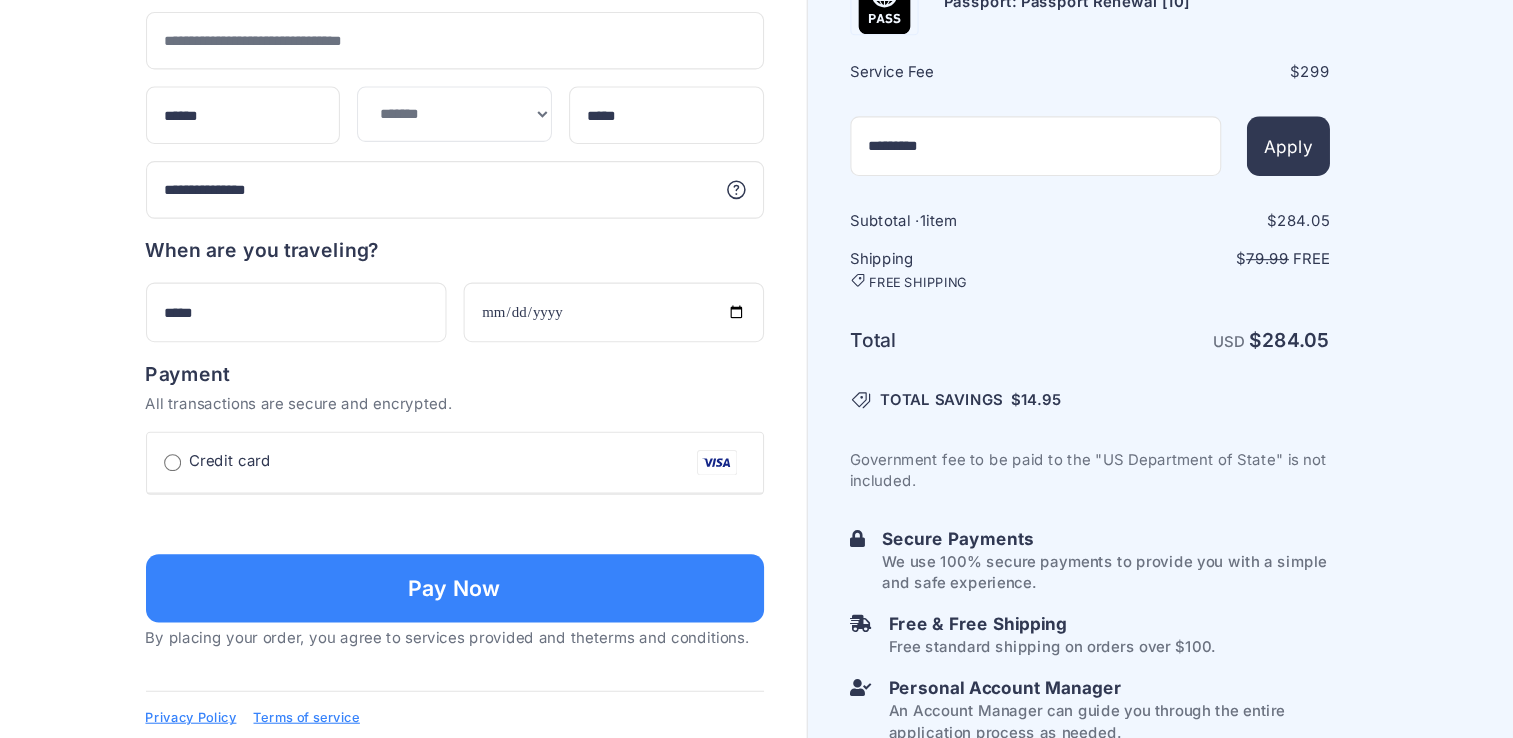click on "Pay Now" at bounding box center (427, 552) 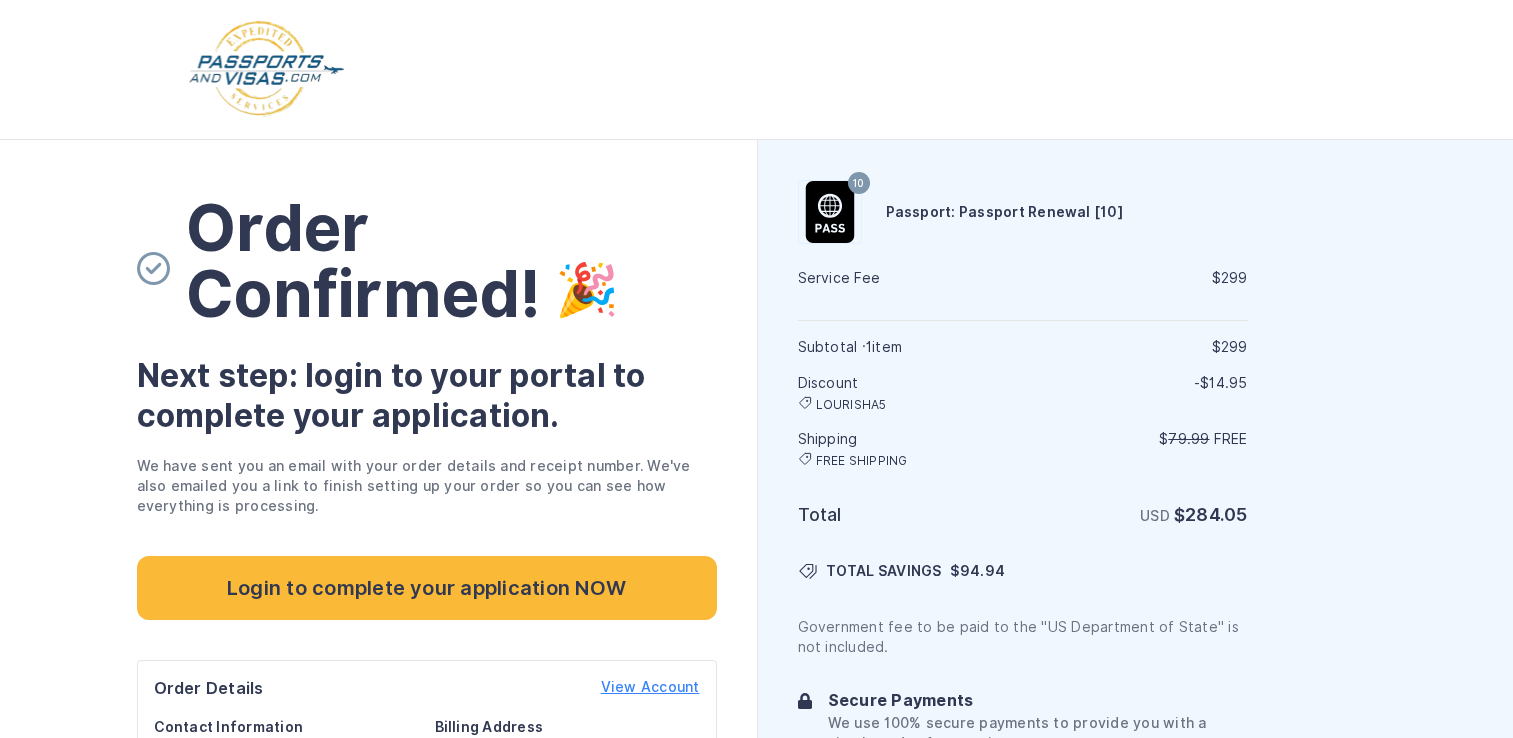 scroll, scrollTop: 0, scrollLeft: 0, axis: both 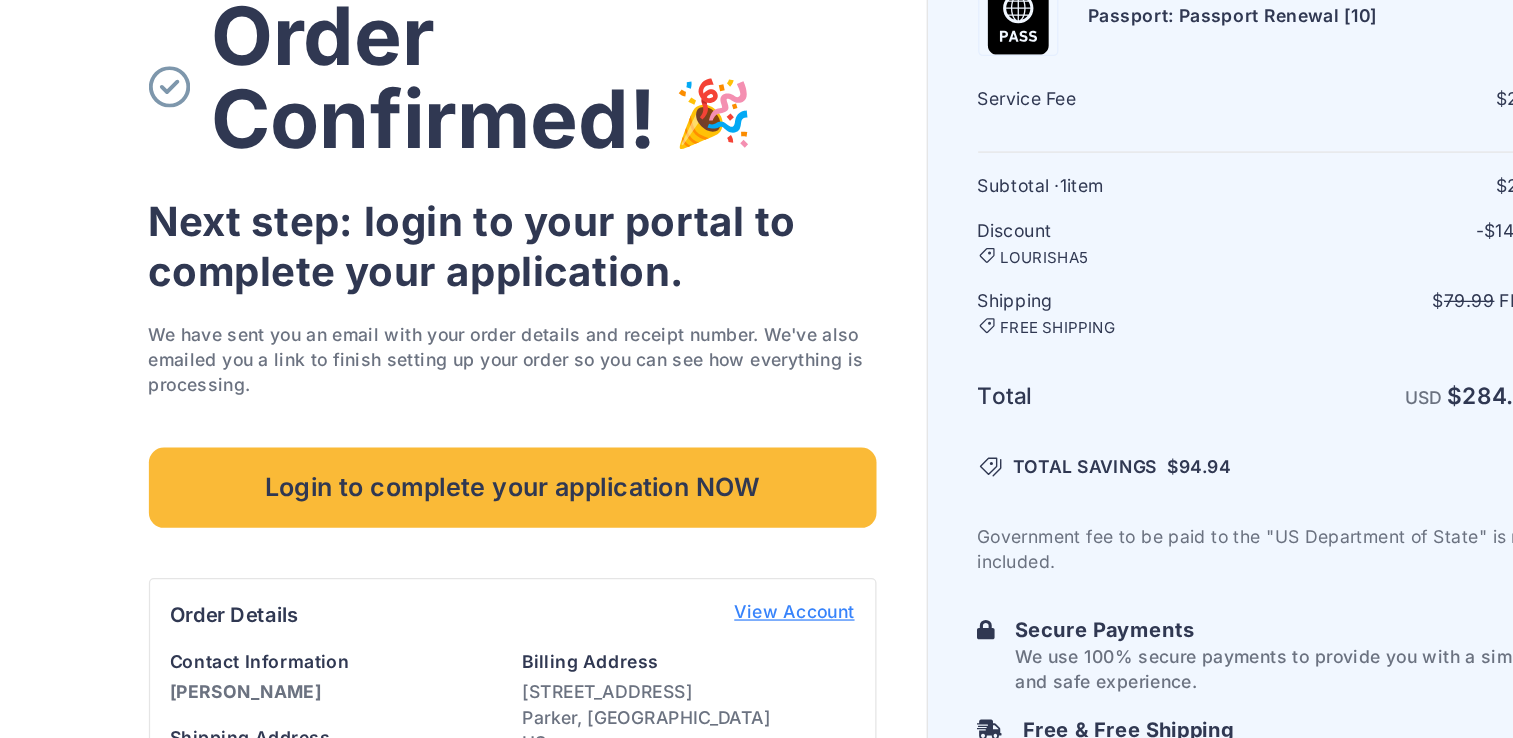 click on "Login to complete your application NOW" at bounding box center (427, 480) 